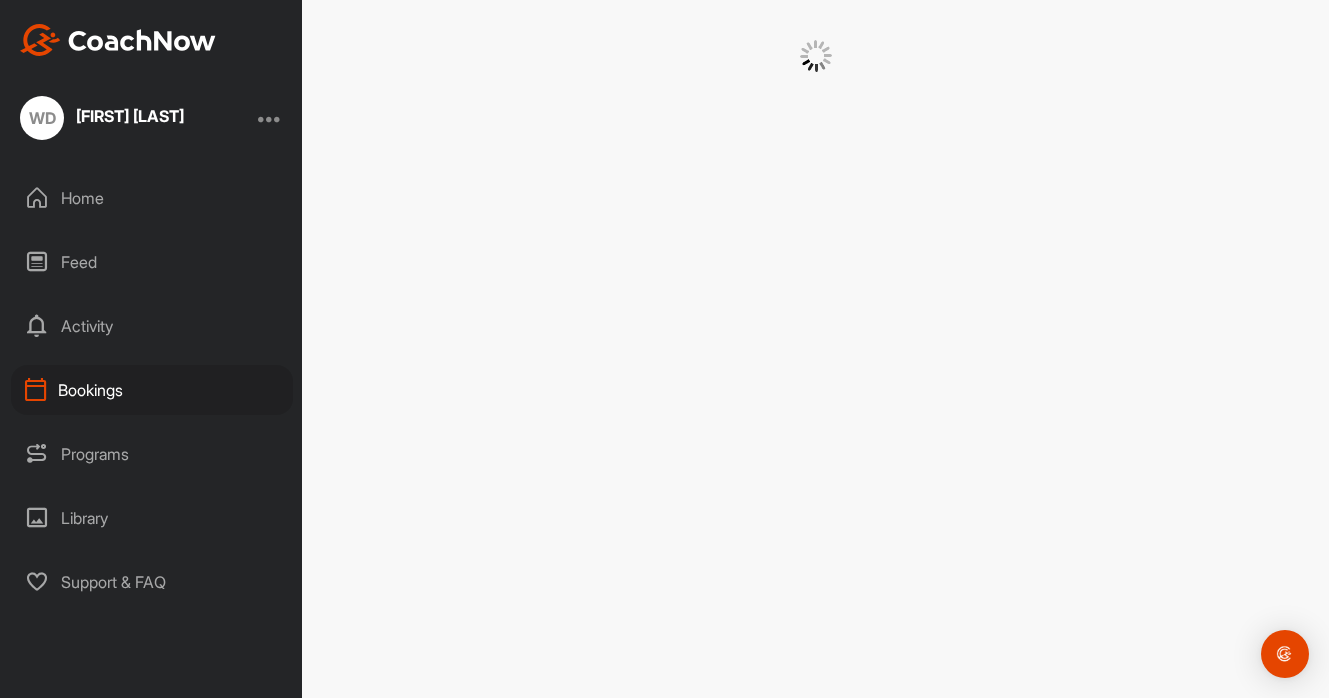 scroll, scrollTop: 0, scrollLeft: 0, axis: both 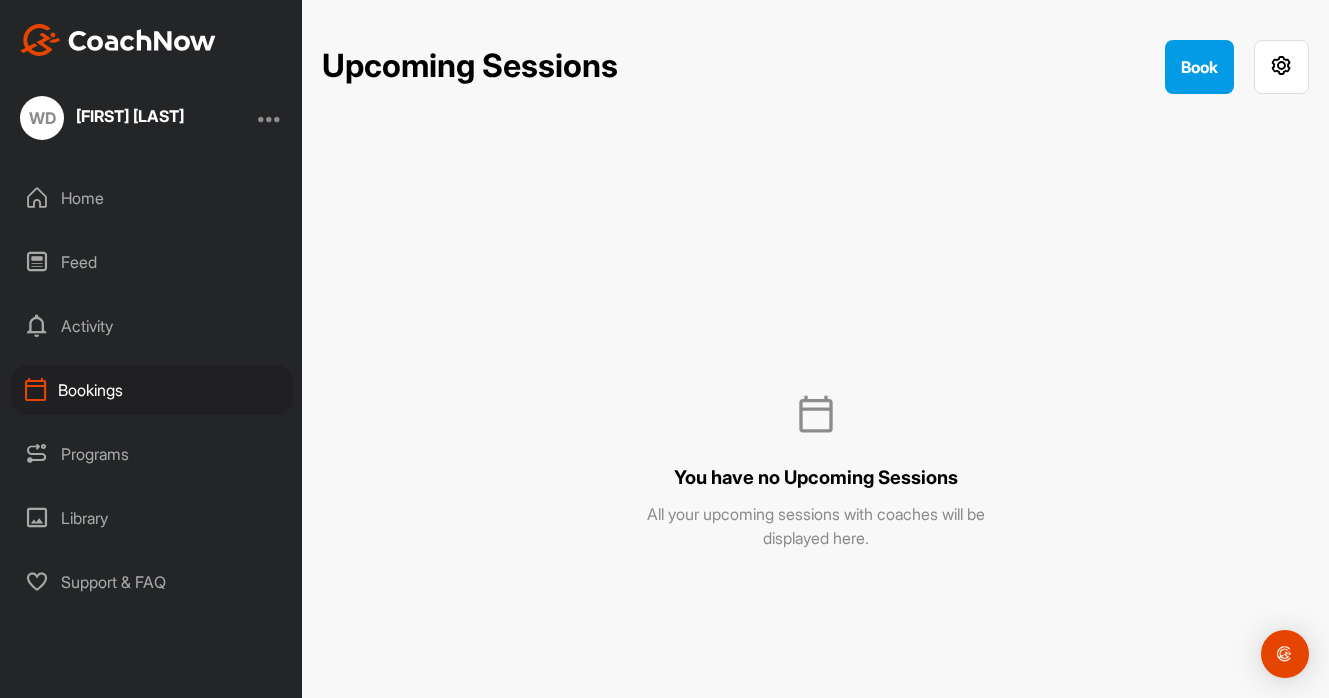 click on "Bookings" at bounding box center [152, 390] 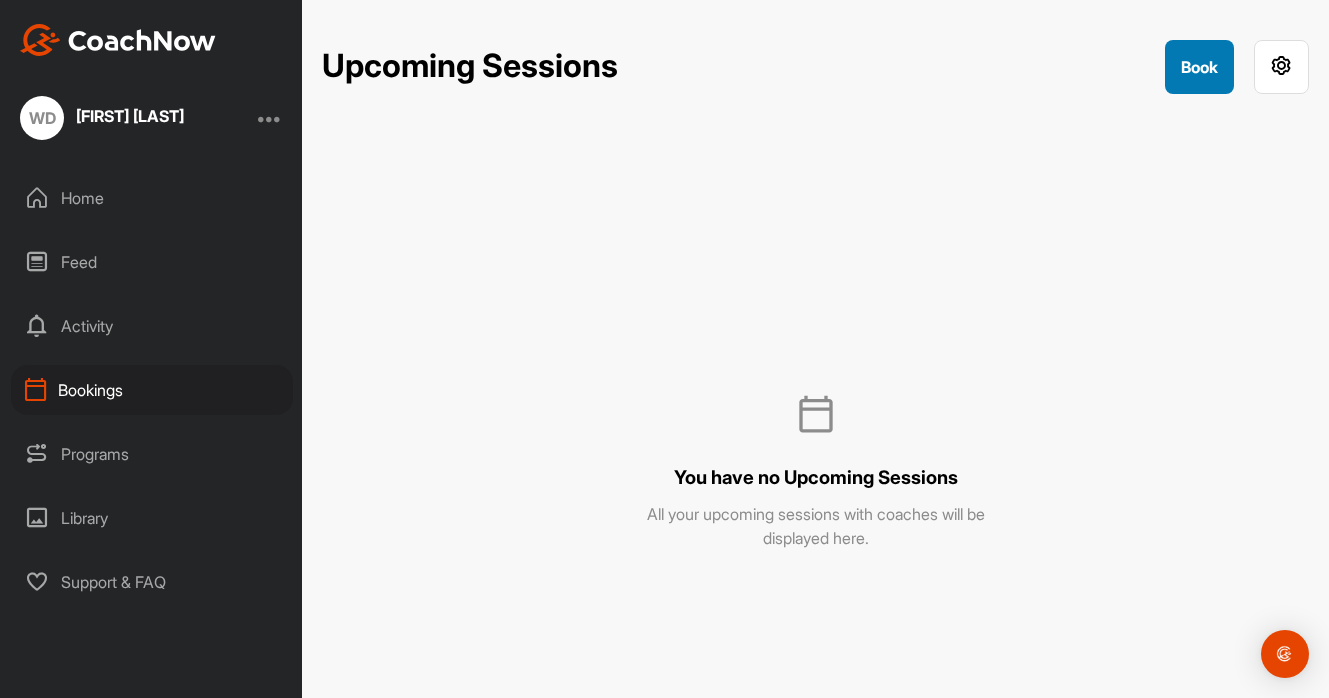 click on "Book" at bounding box center (1199, 67) 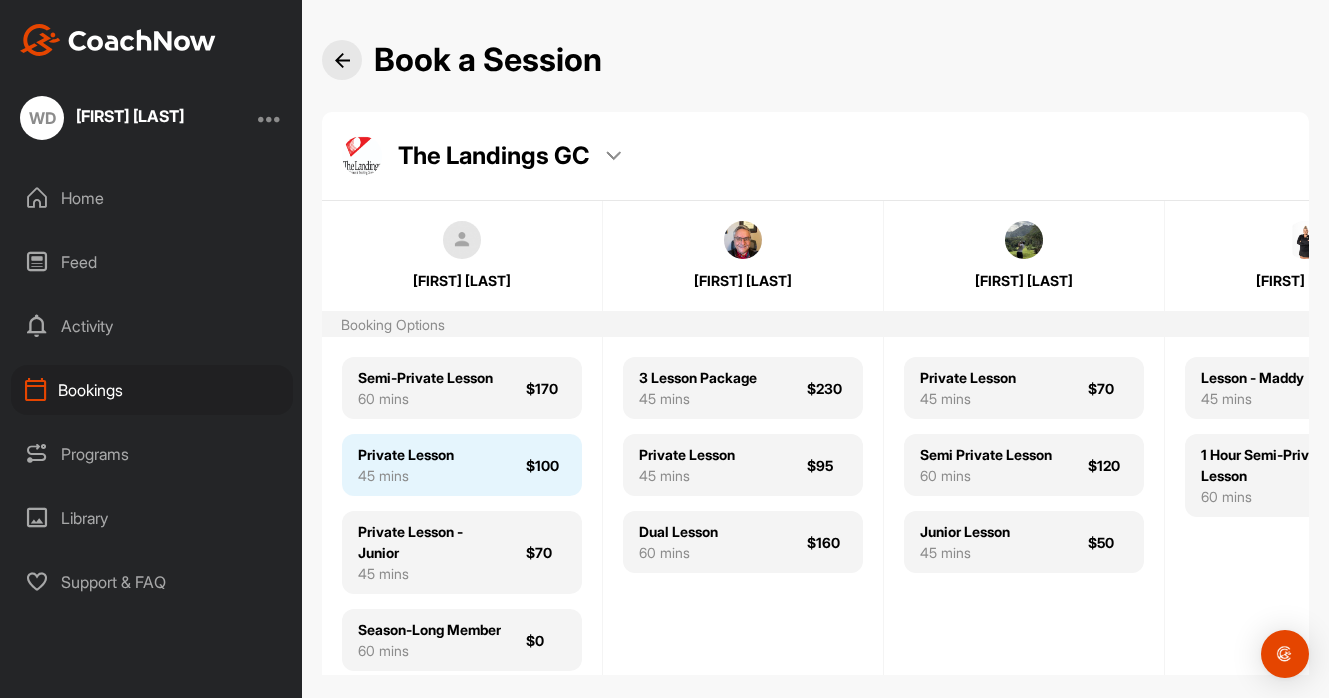 scroll, scrollTop: 58, scrollLeft: 0, axis: vertical 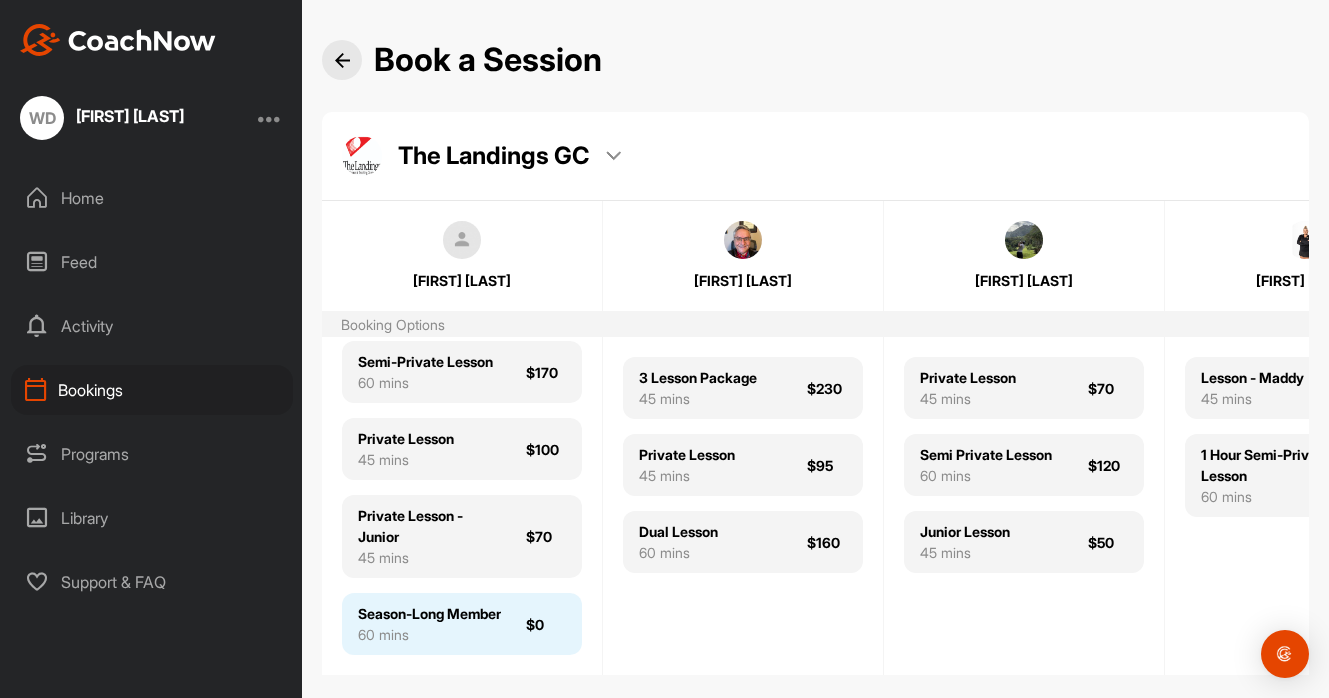 click on "Season-Long Member" at bounding box center [429, 613] 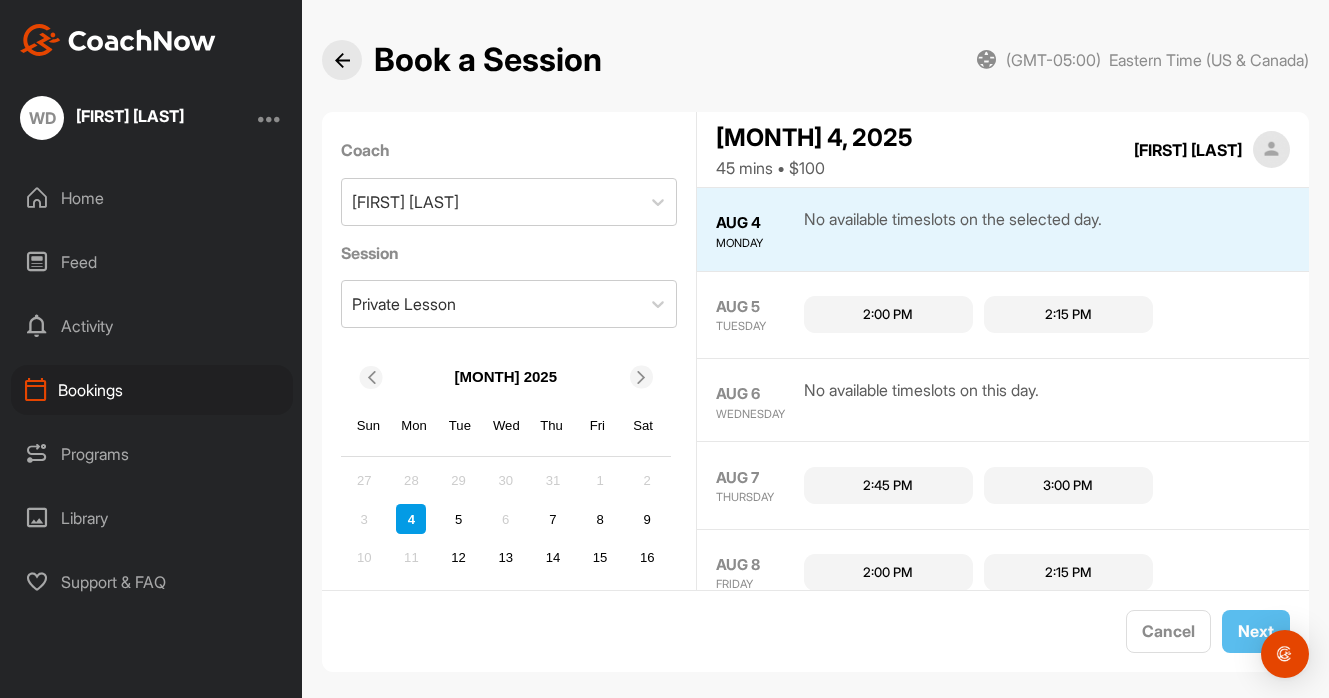 scroll, scrollTop: 20, scrollLeft: 0, axis: vertical 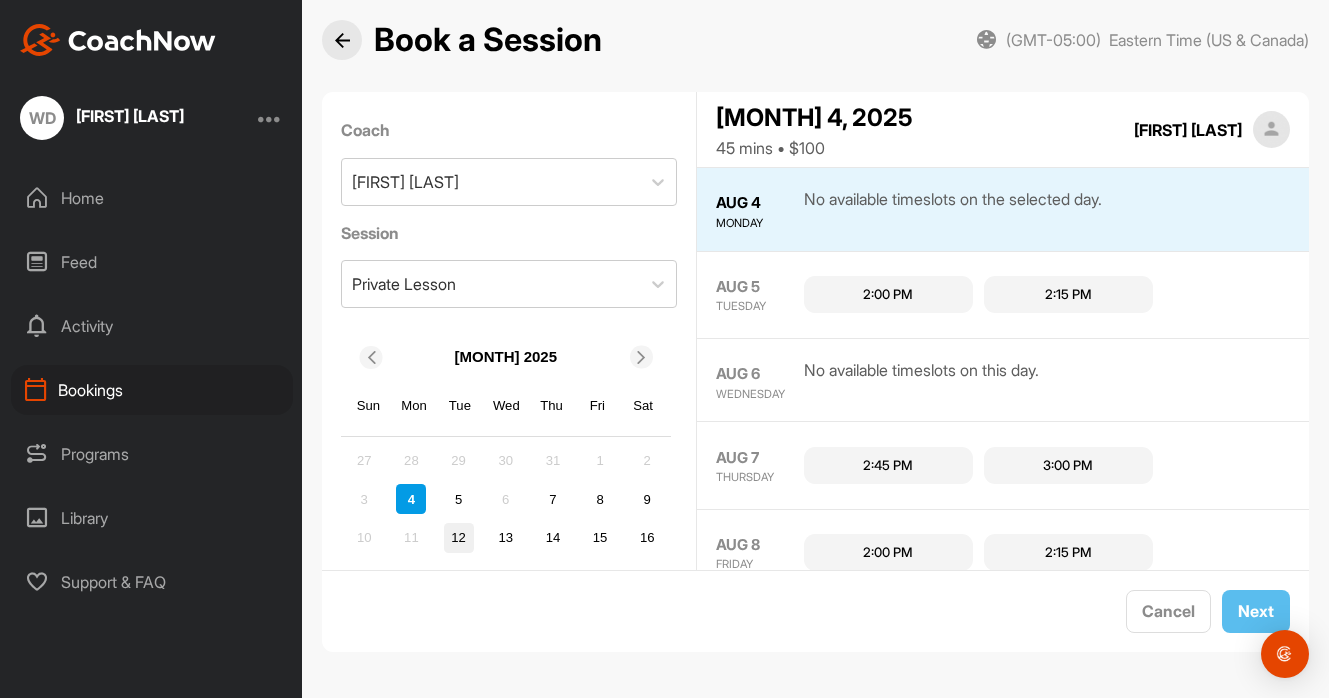 click on "12" at bounding box center (459, 538) 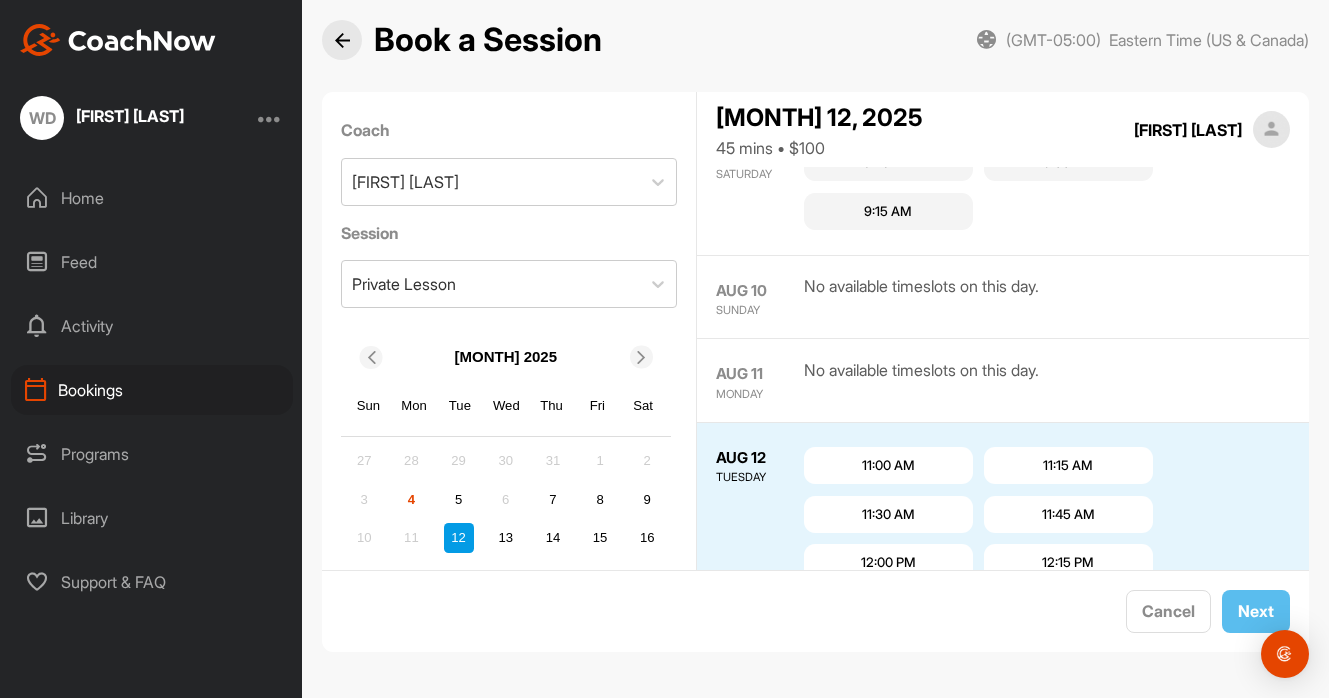 scroll, scrollTop: 1134, scrollLeft: 0, axis: vertical 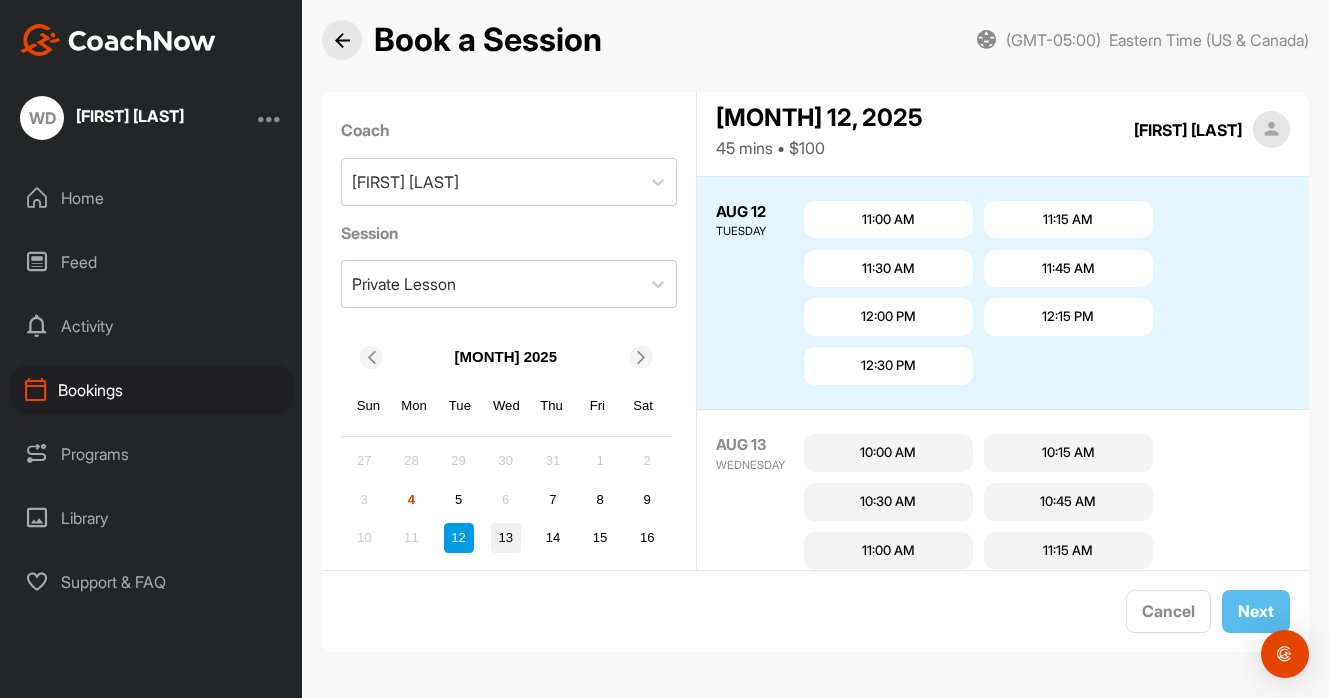 click on "13" at bounding box center [506, 538] 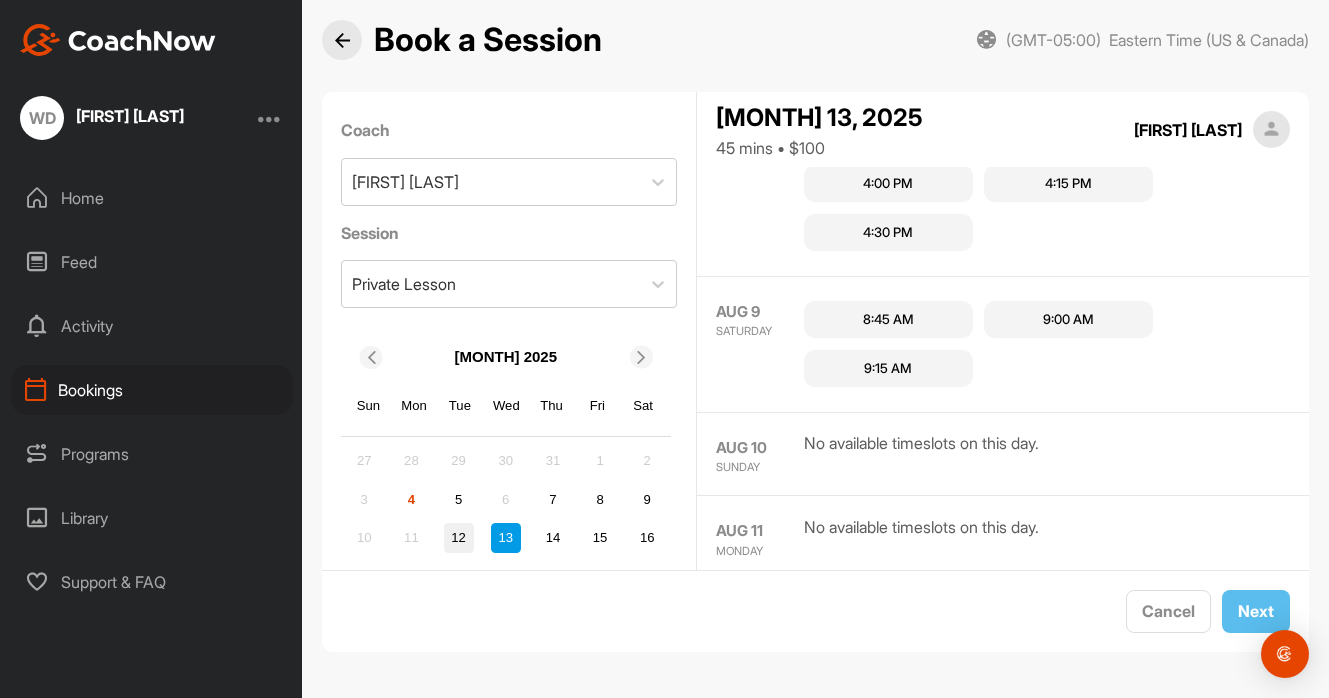 scroll, scrollTop: 1034, scrollLeft: 0, axis: vertical 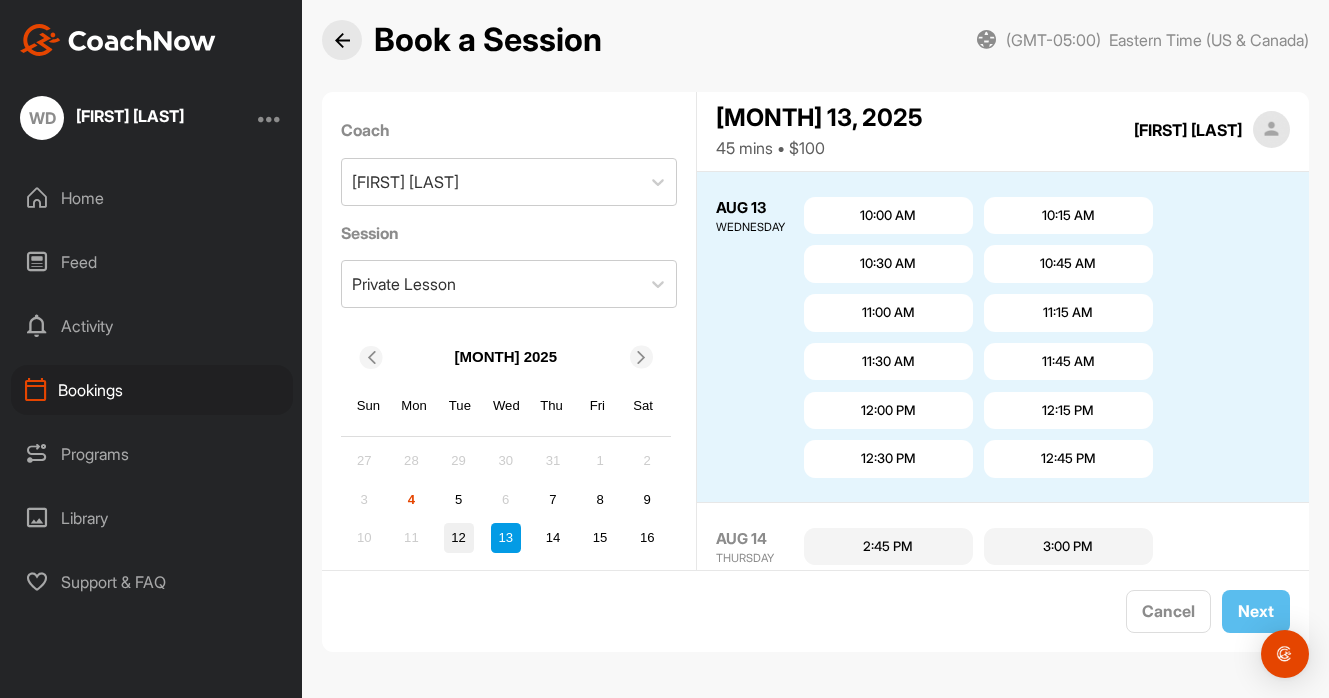 click on "12" at bounding box center [459, 538] 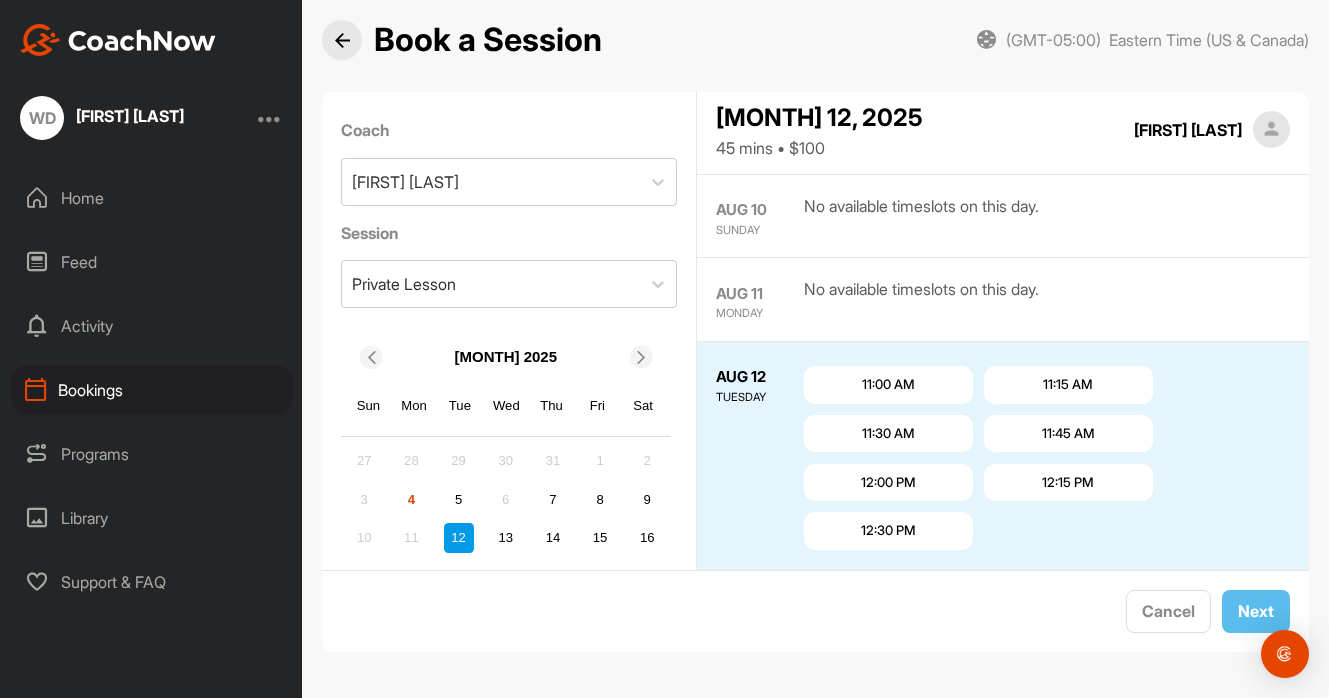 scroll, scrollTop: 888, scrollLeft: 0, axis: vertical 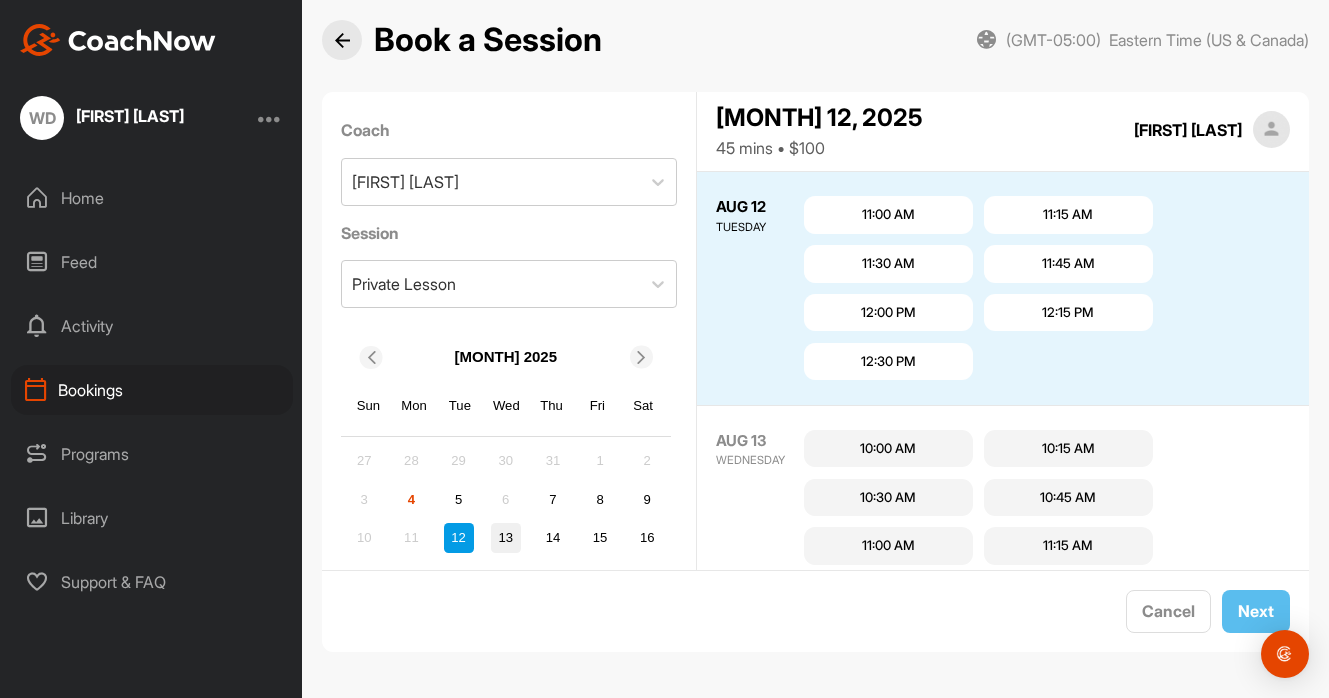 click on "13" at bounding box center (506, 538) 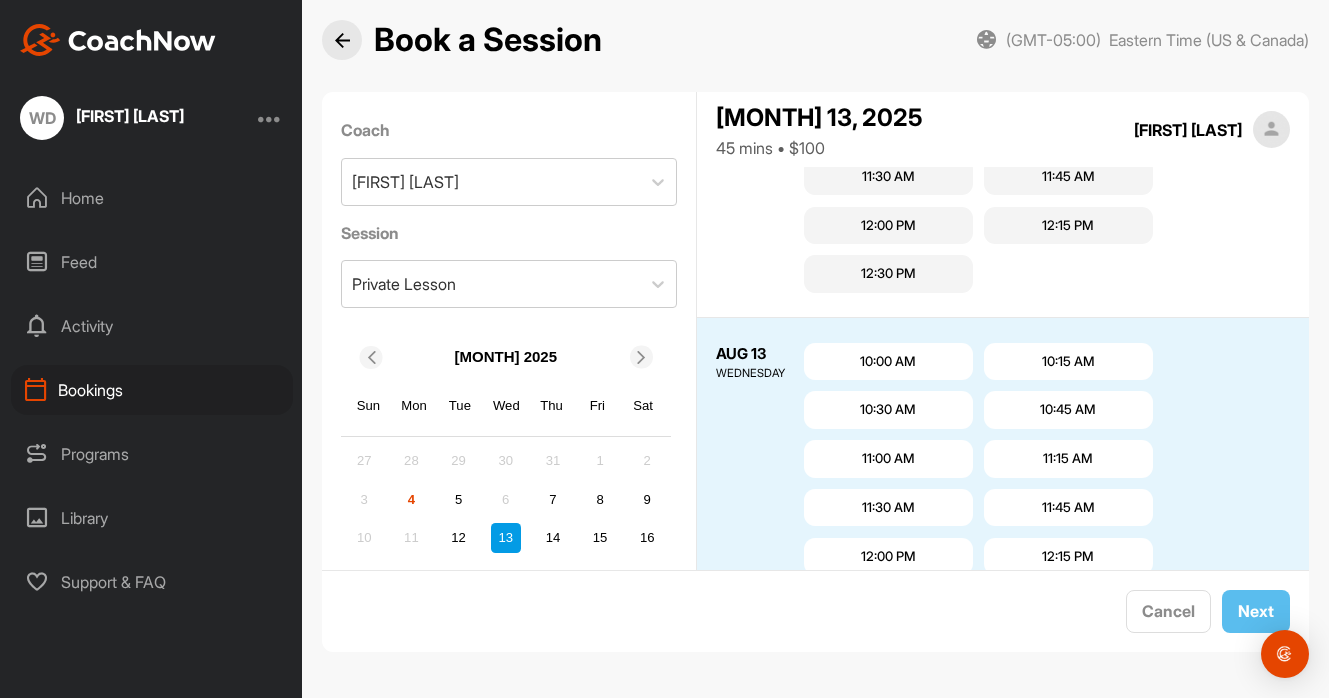 scroll, scrollTop: 1034, scrollLeft: 0, axis: vertical 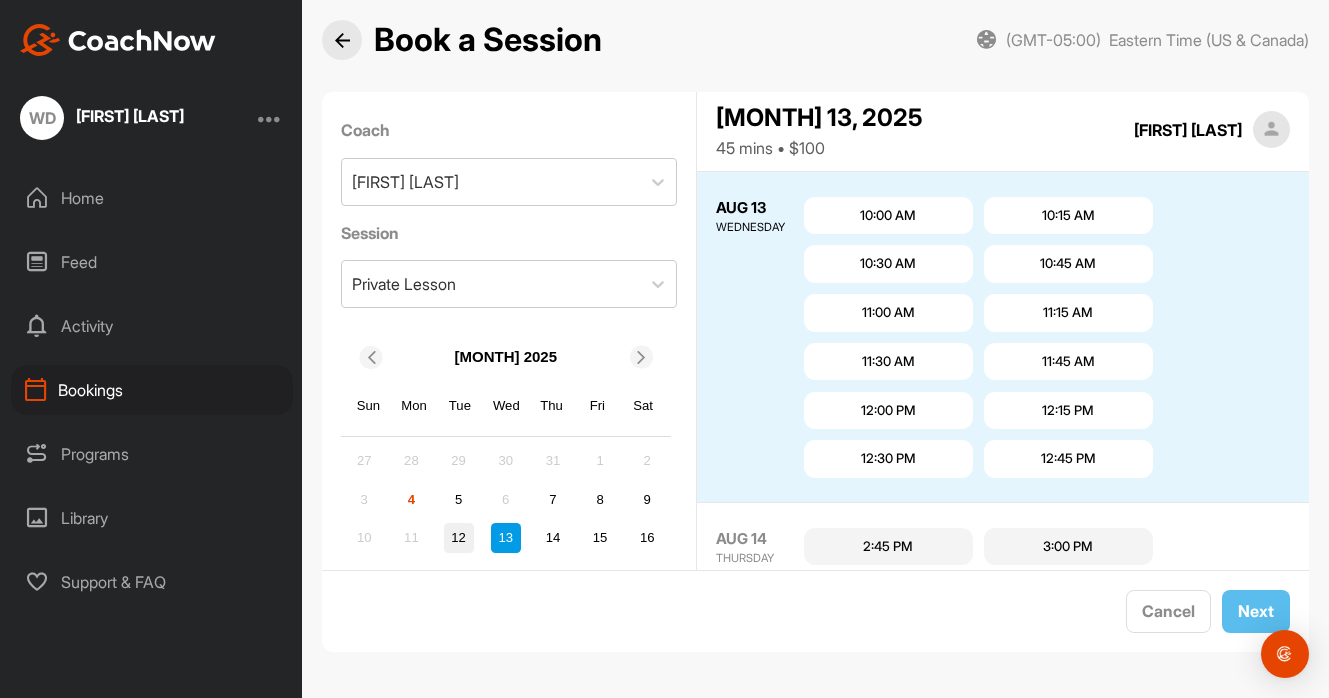 click on "12" at bounding box center [459, 538] 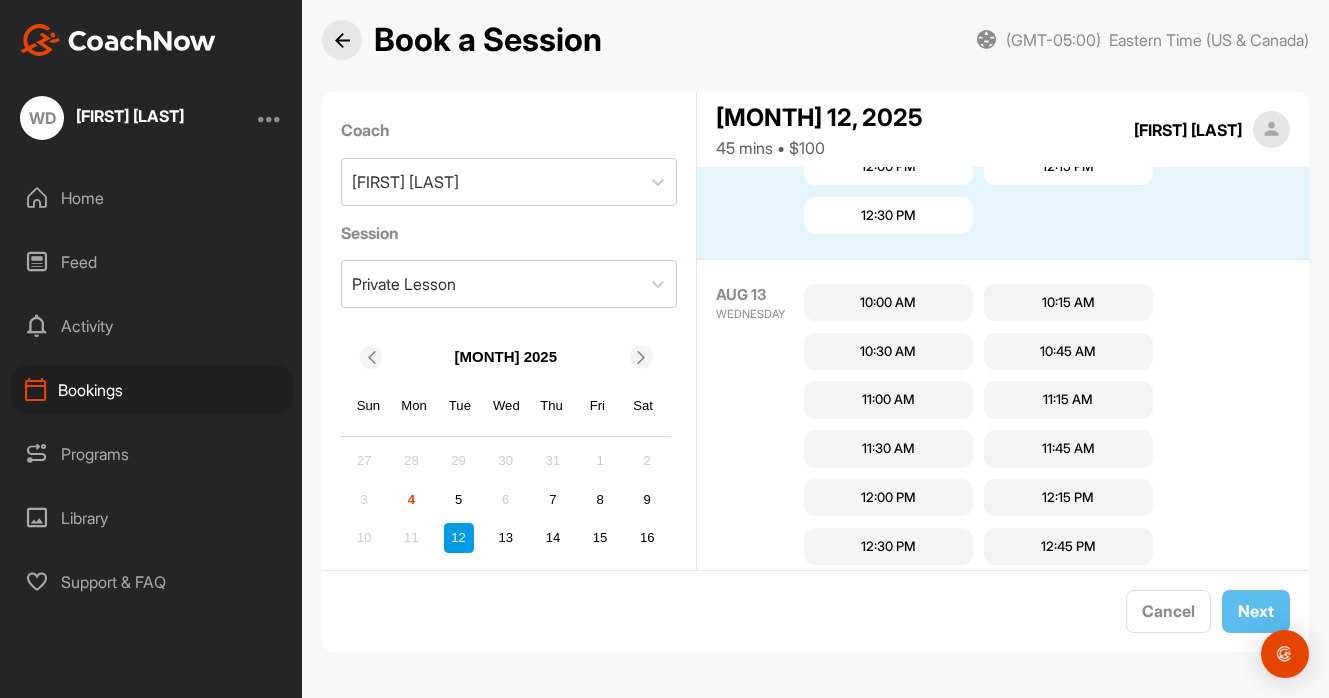 scroll, scrollTop: 888, scrollLeft: 0, axis: vertical 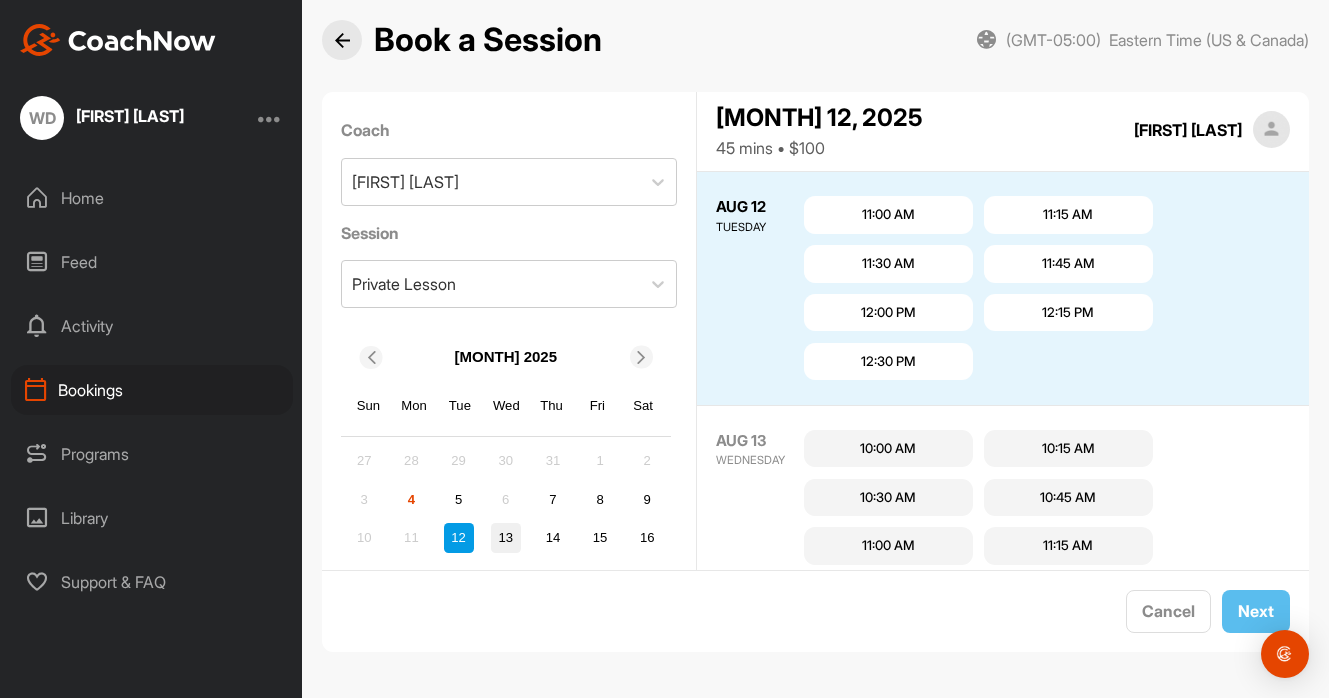 click on "13" at bounding box center (506, 538) 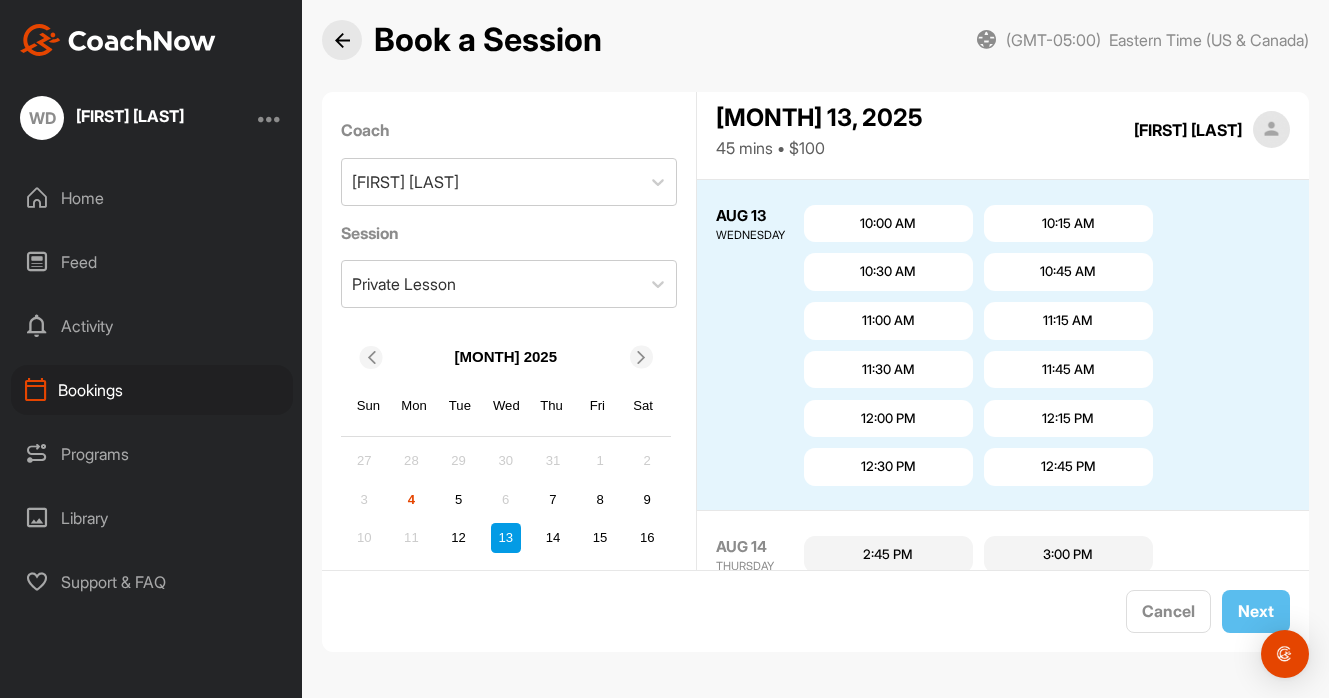 scroll, scrollTop: 1034, scrollLeft: 0, axis: vertical 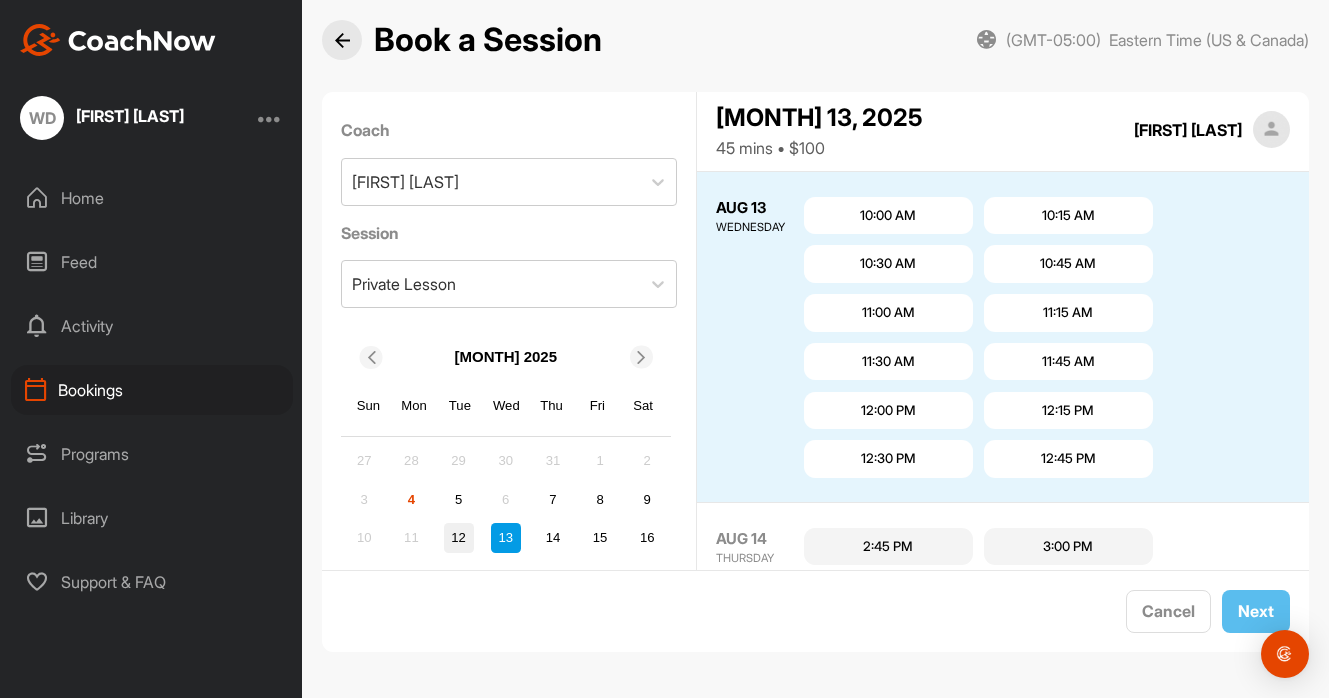 click on "12" at bounding box center (459, 538) 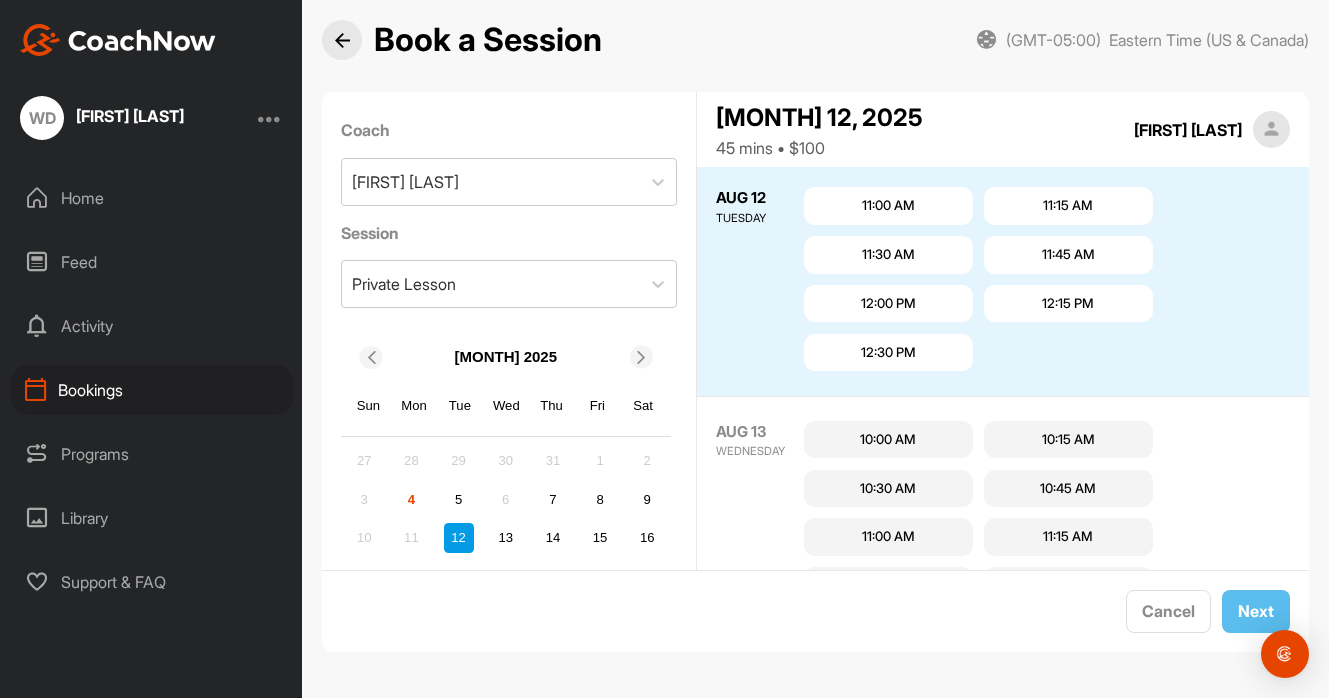 scroll, scrollTop: 888, scrollLeft: 0, axis: vertical 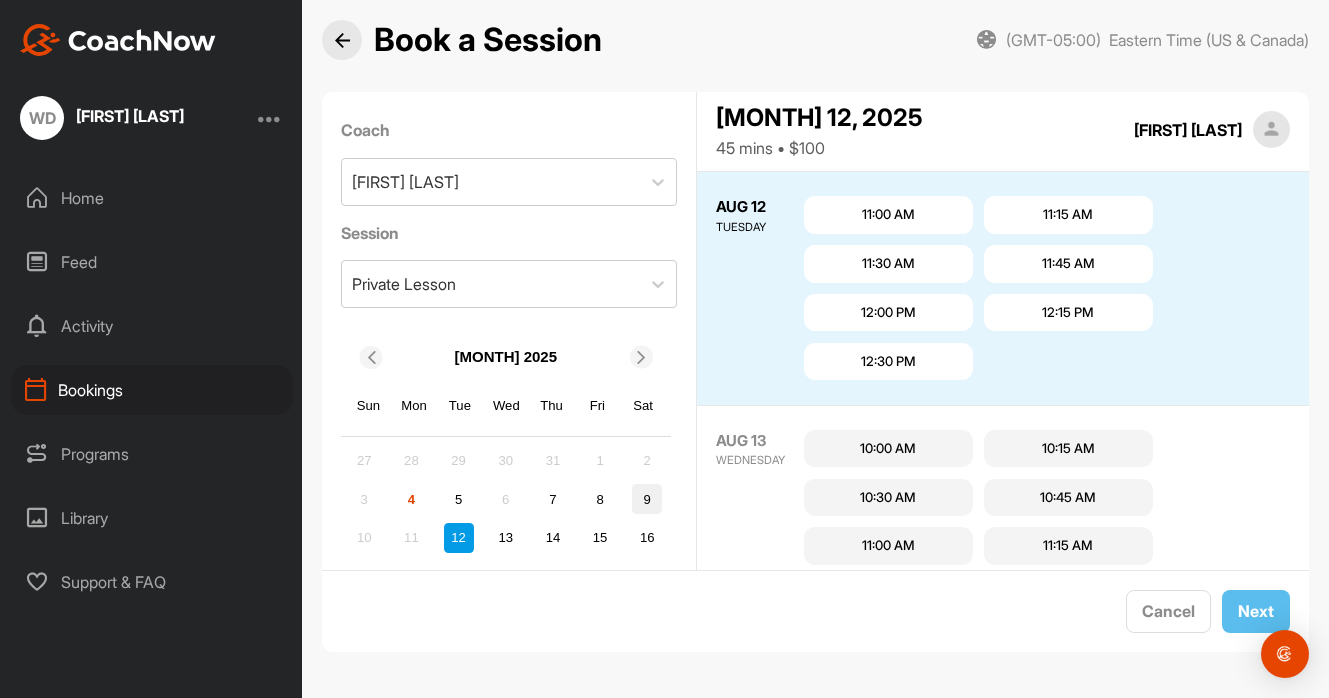 click on "9" at bounding box center (647, 499) 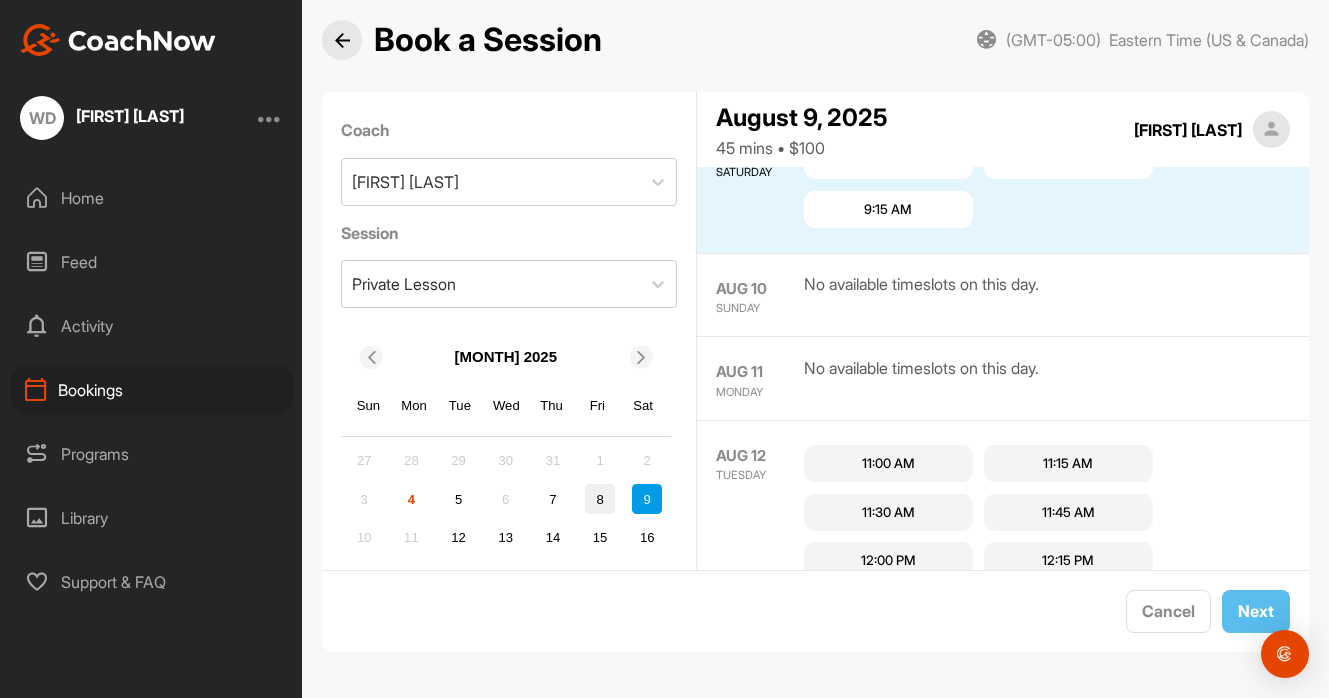scroll, scrollTop: 670, scrollLeft: 0, axis: vertical 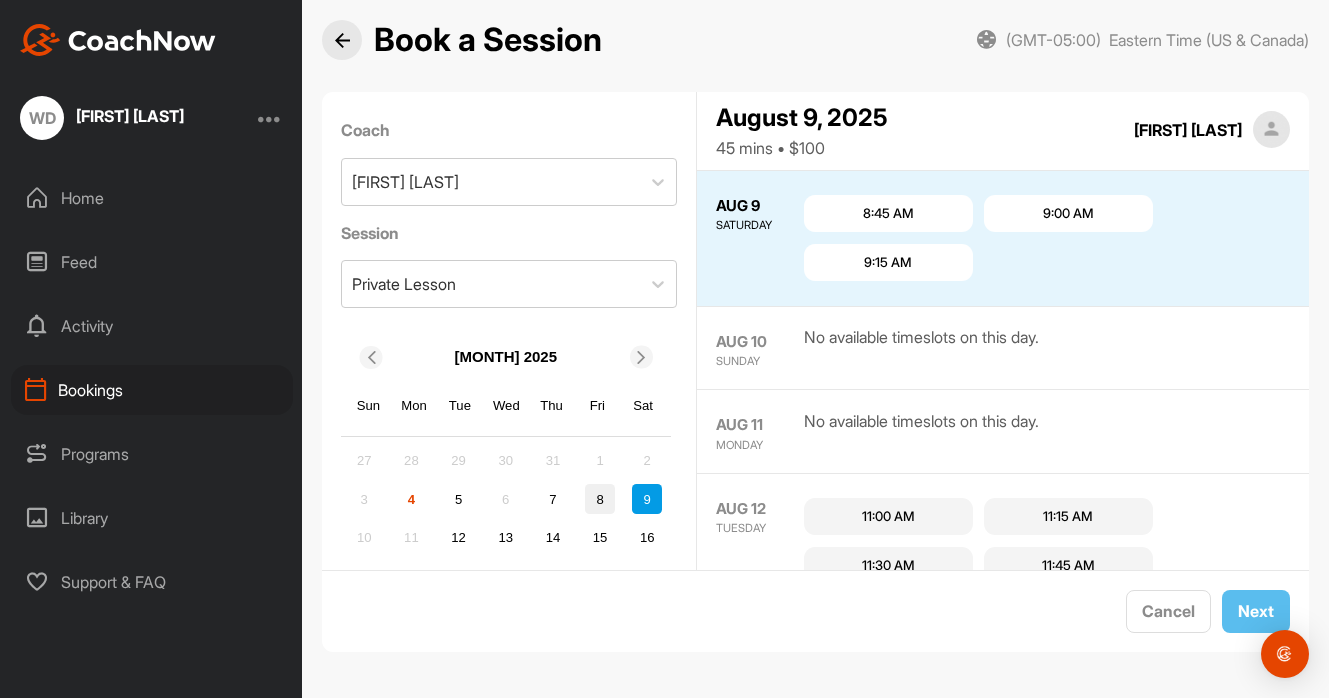 click on "8" at bounding box center (600, 499) 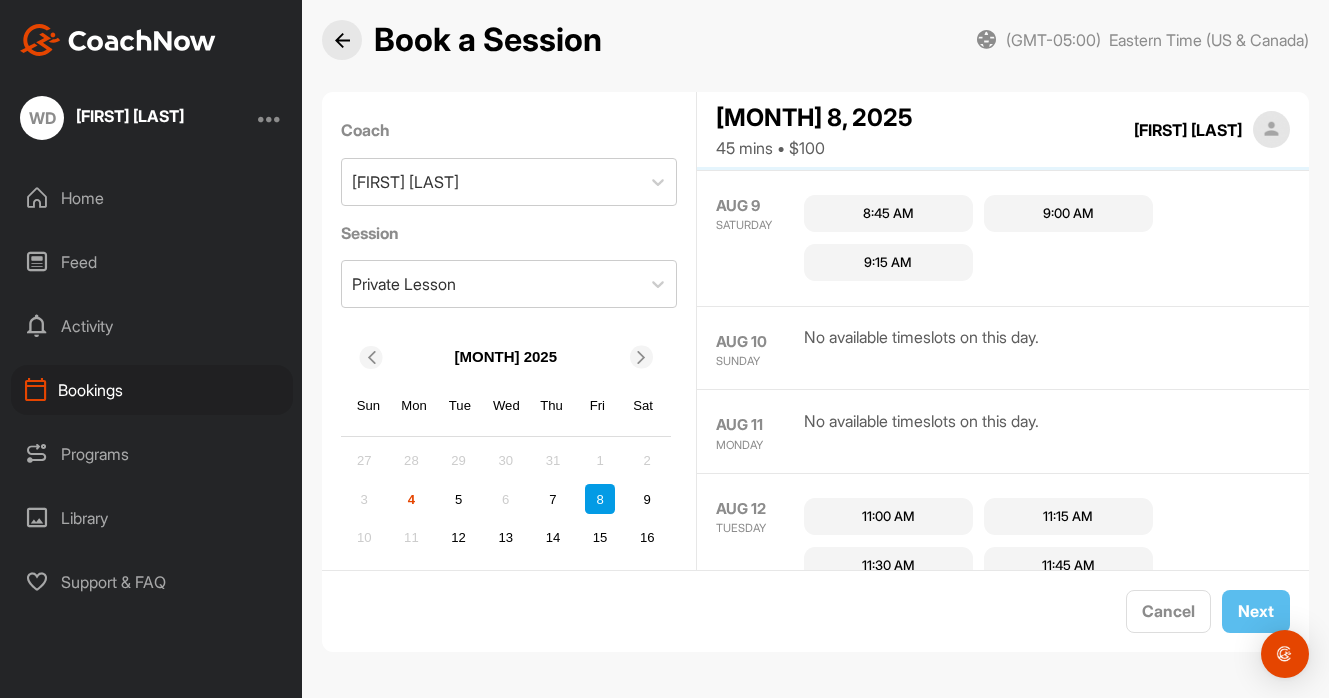 scroll, scrollTop: 339, scrollLeft: 0, axis: vertical 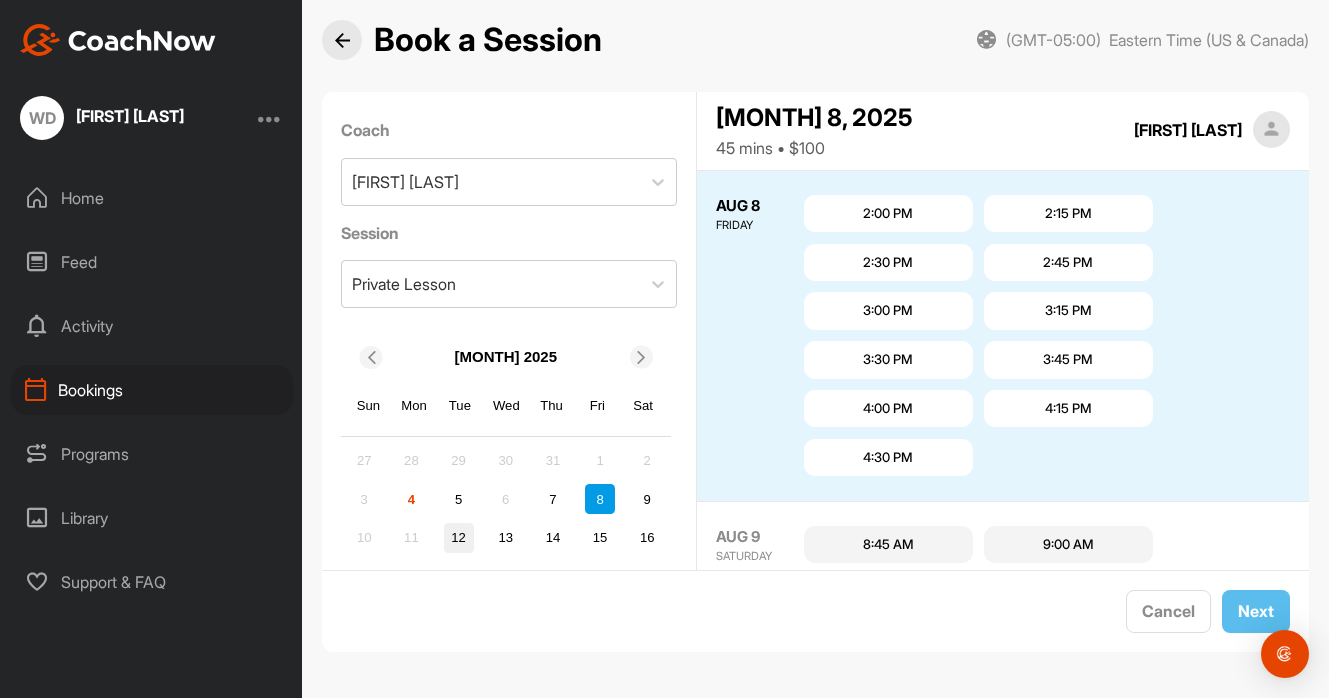 click on "12" at bounding box center (459, 538) 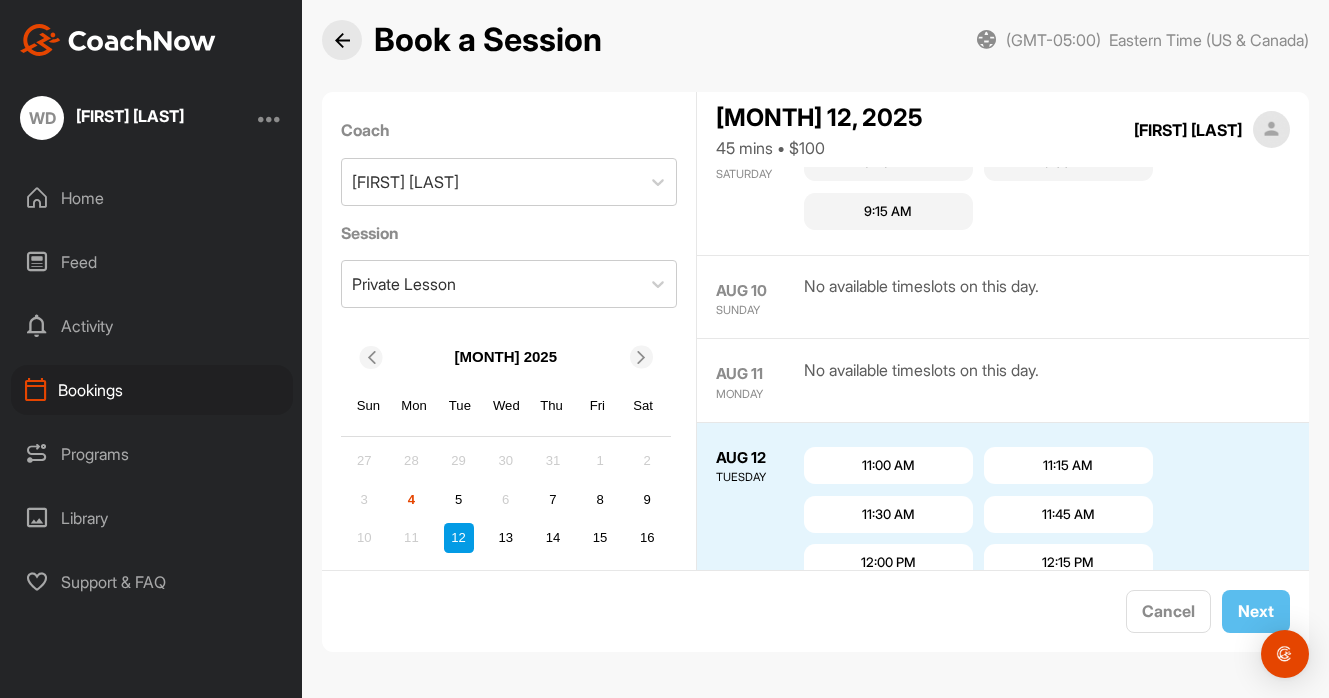 scroll, scrollTop: 1134, scrollLeft: 0, axis: vertical 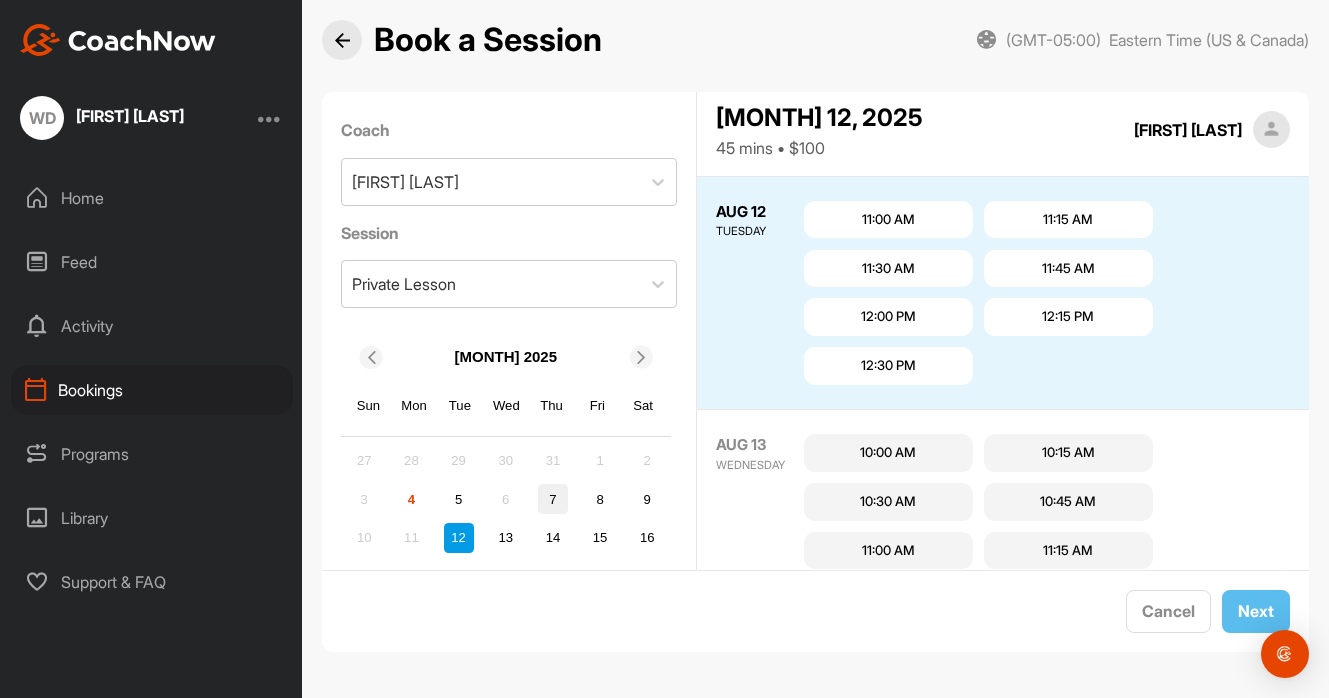 click on "7" at bounding box center (553, 499) 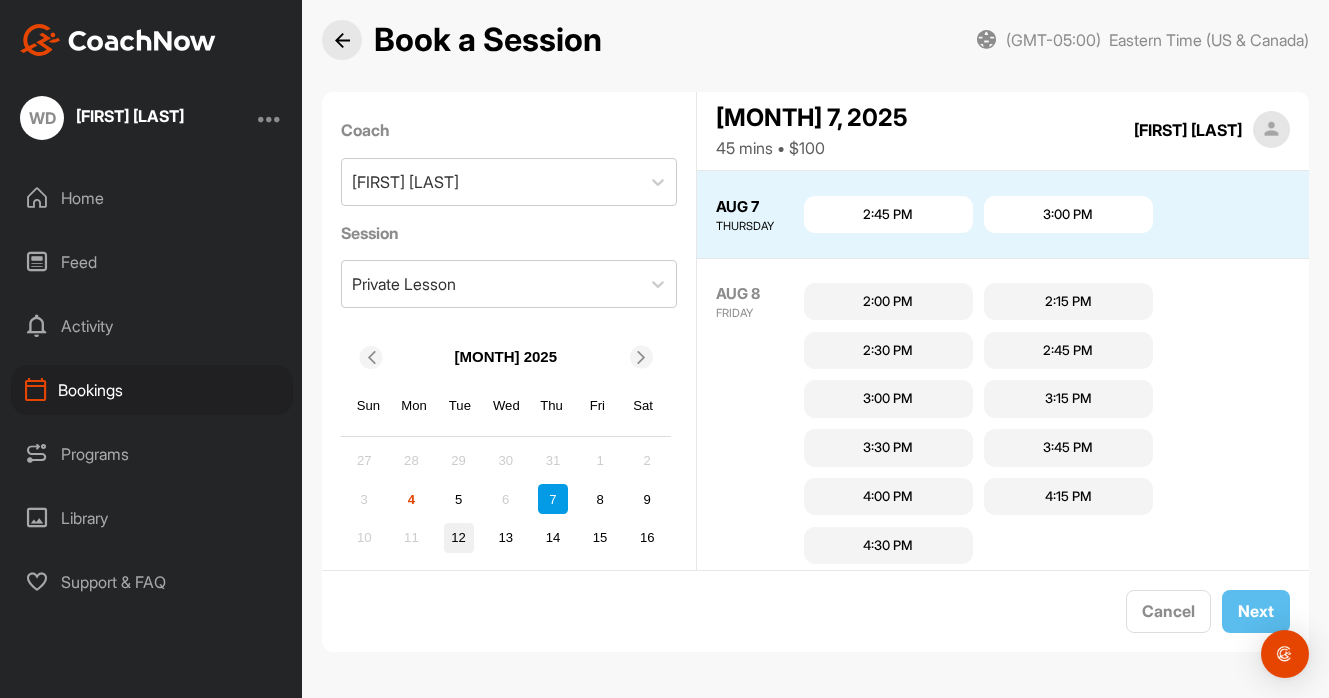 scroll, scrollTop: 252, scrollLeft: 0, axis: vertical 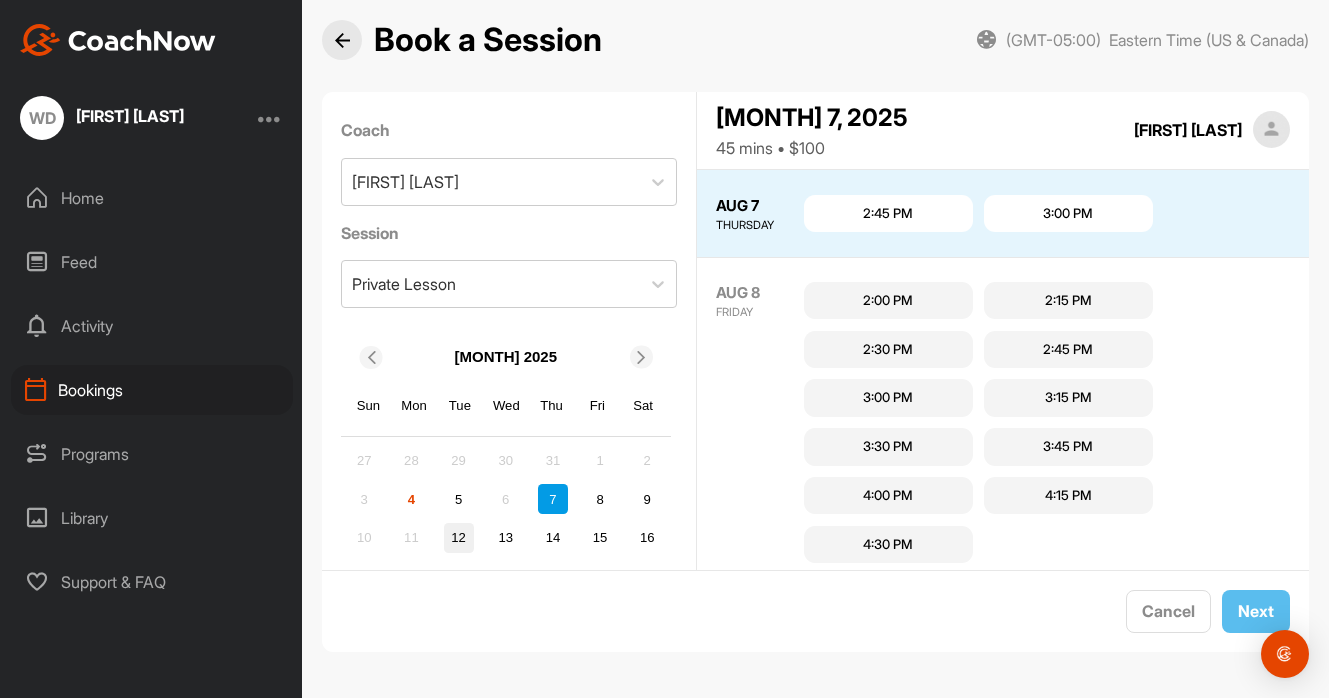 click on "12" at bounding box center (459, 538) 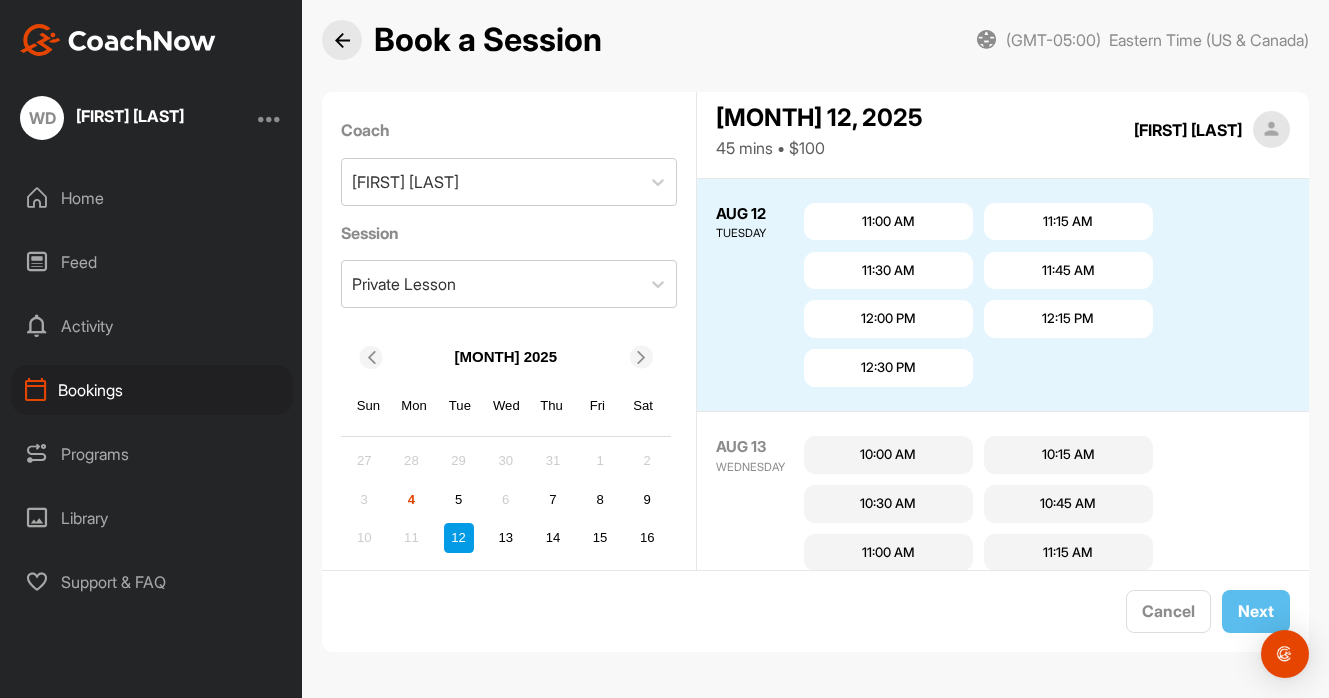 scroll, scrollTop: 1134, scrollLeft: 0, axis: vertical 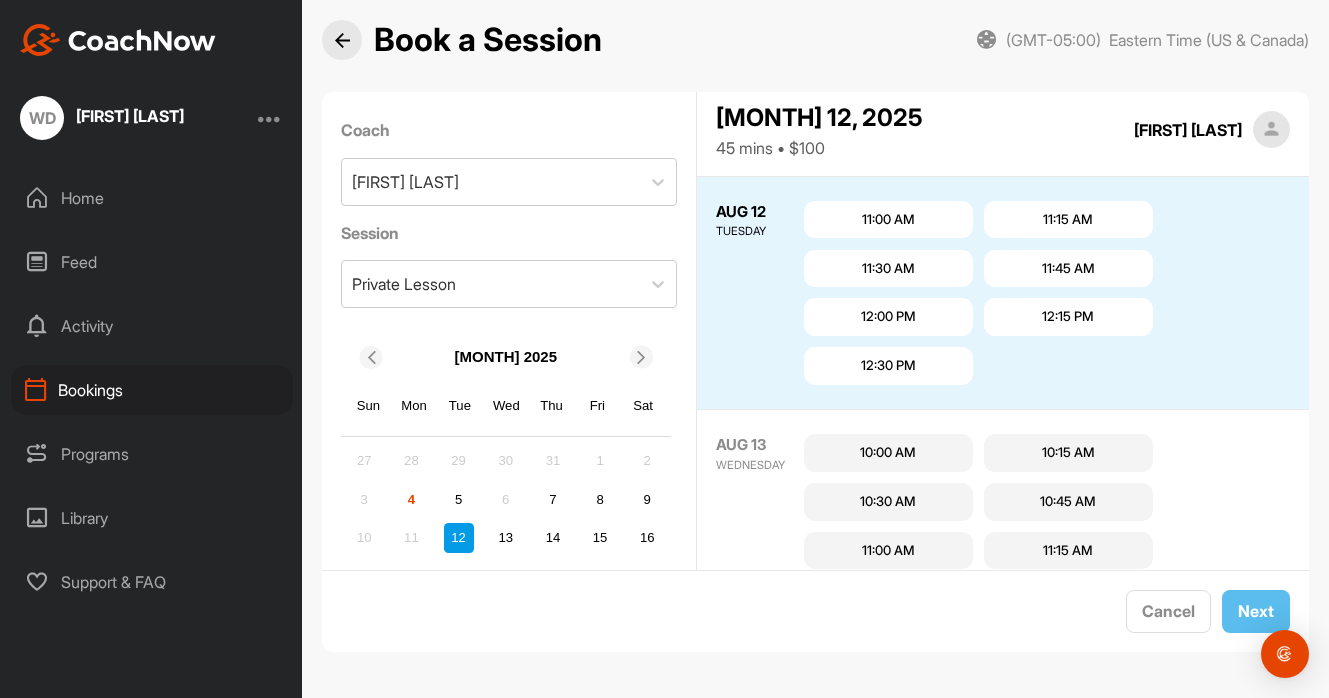click on "12:30 PM" at bounding box center [888, 366] 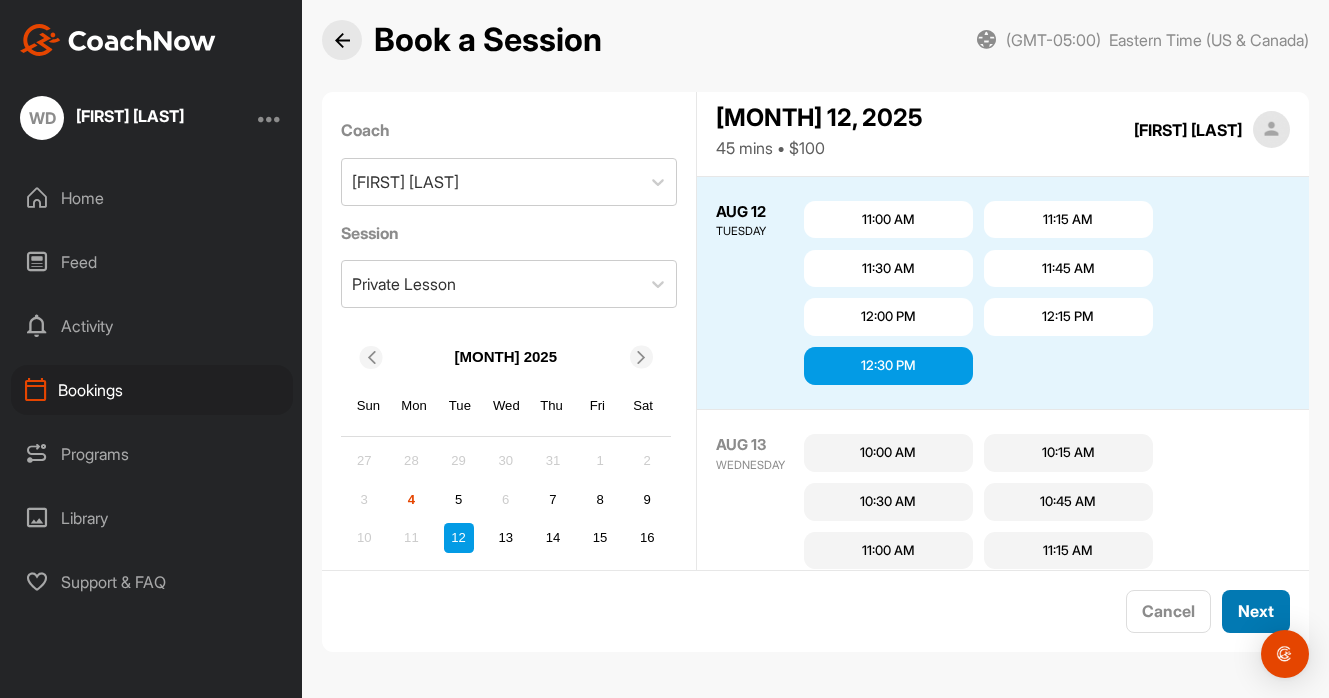 click on "Next" at bounding box center [1256, 611] 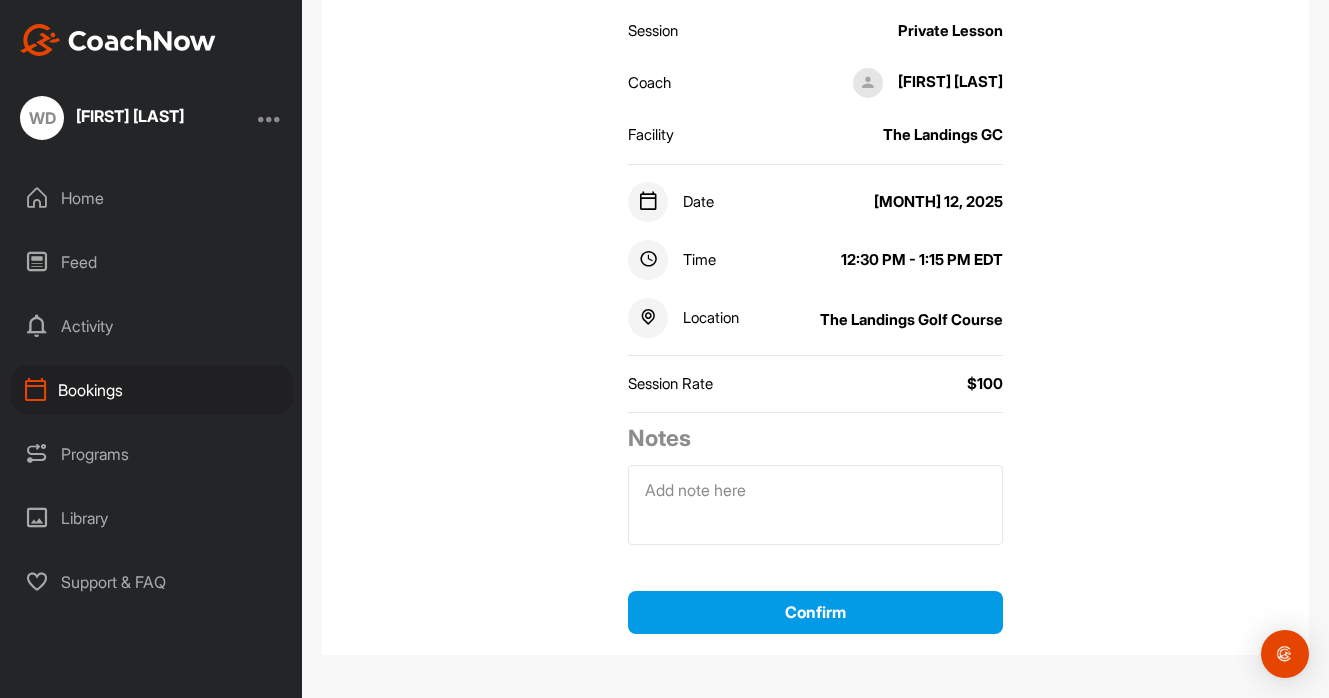 scroll, scrollTop: 277, scrollLeft: 0, axis: vertical 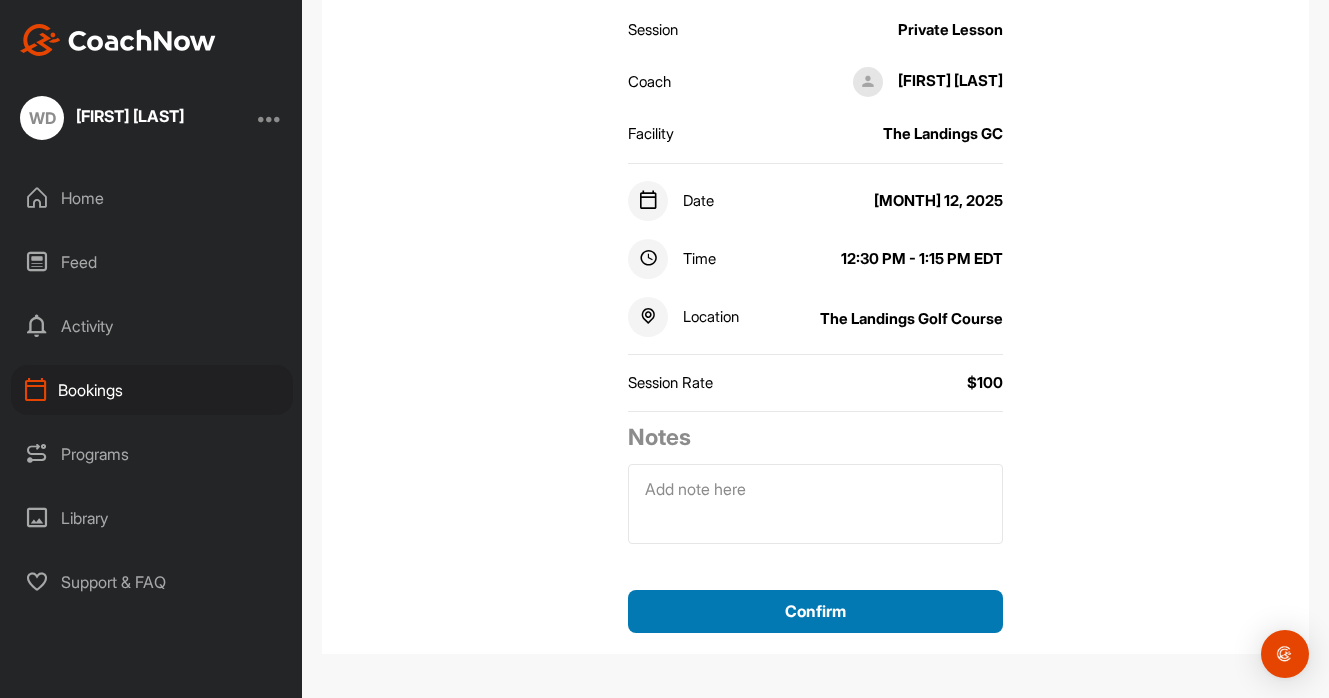 click on "Confirm" at bounding box center (815, 611) 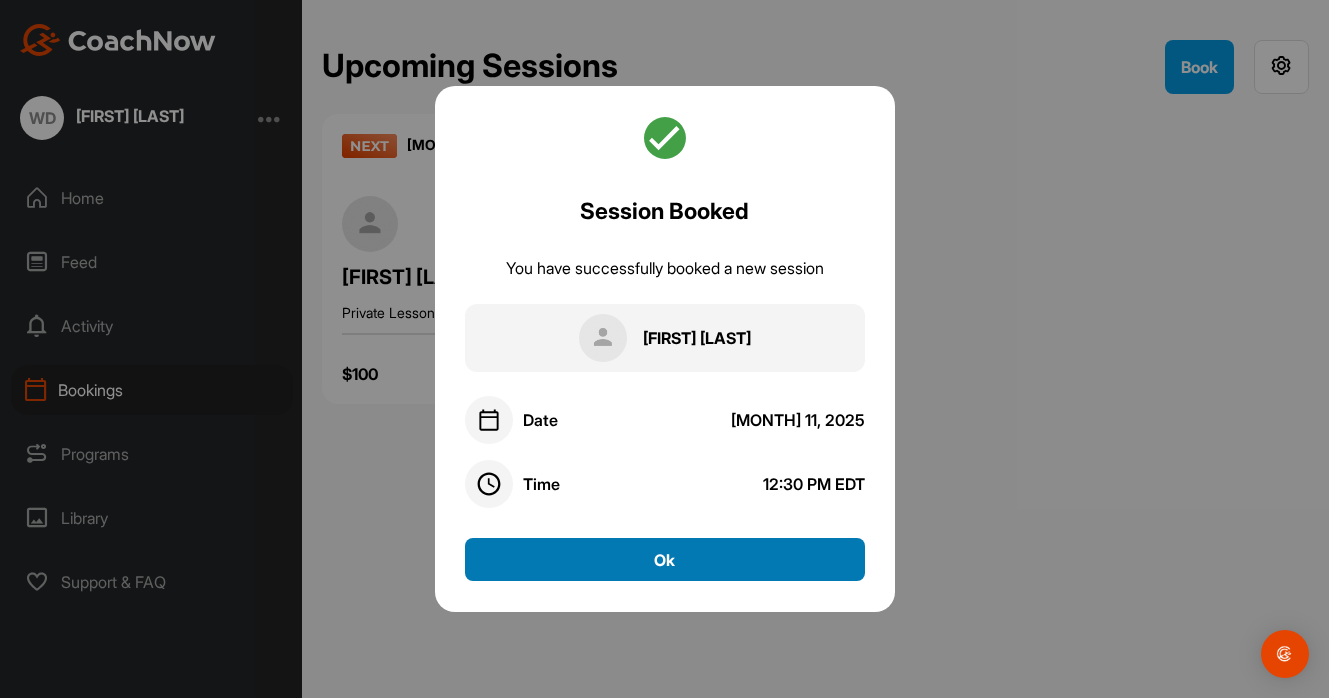 click on "Ok" at bounding box center (665, 559) 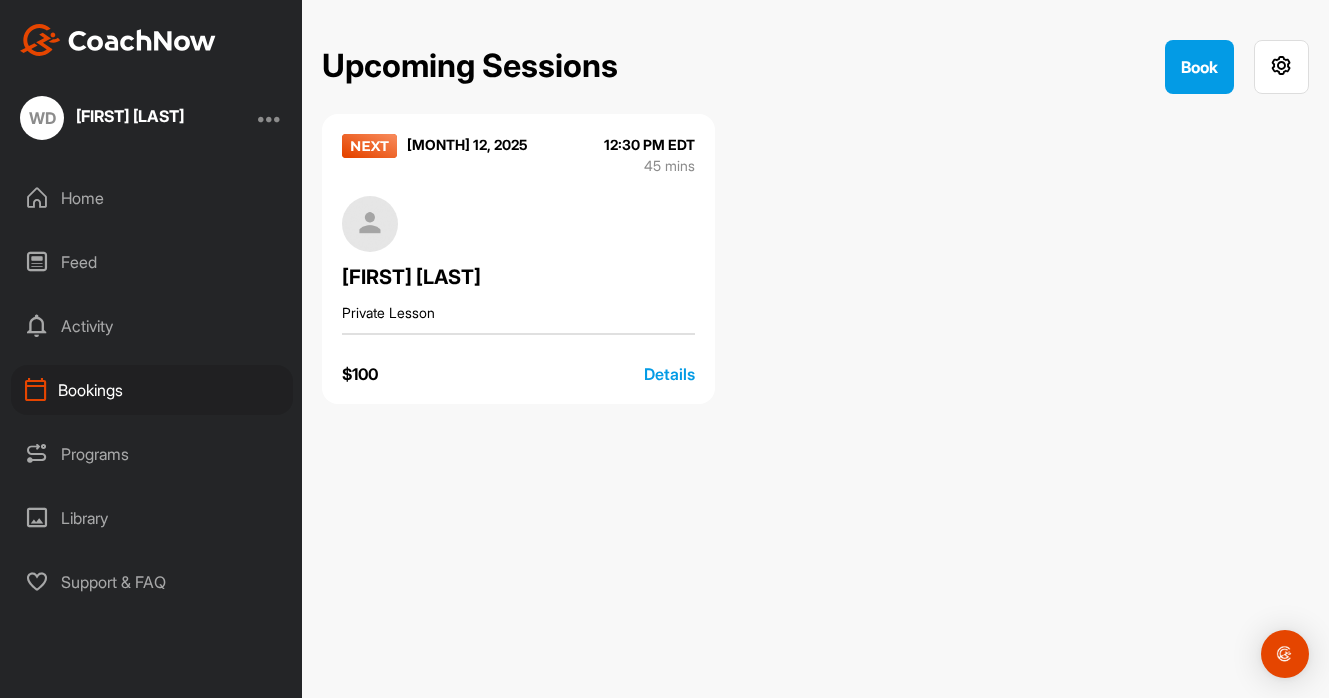 click on "$ 100 Details" at bounding box center (518, 365) 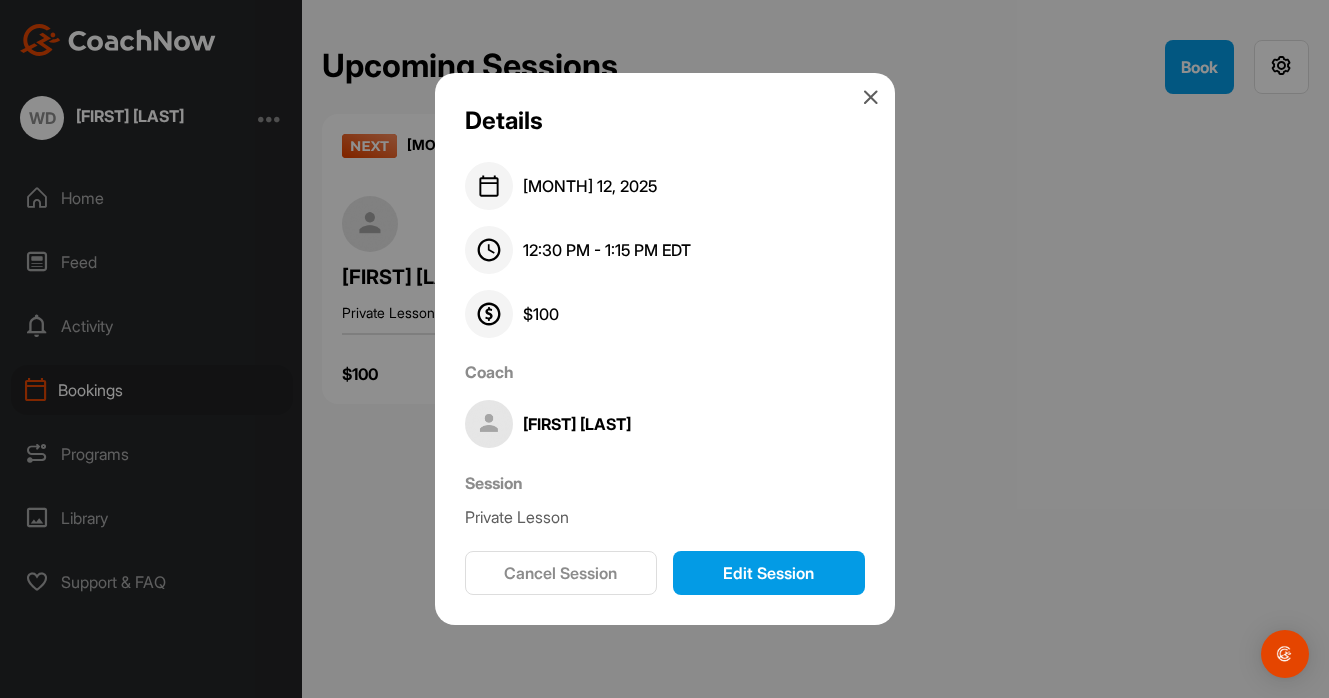 click on "Cancel Session" at bounding box center [561, 573] 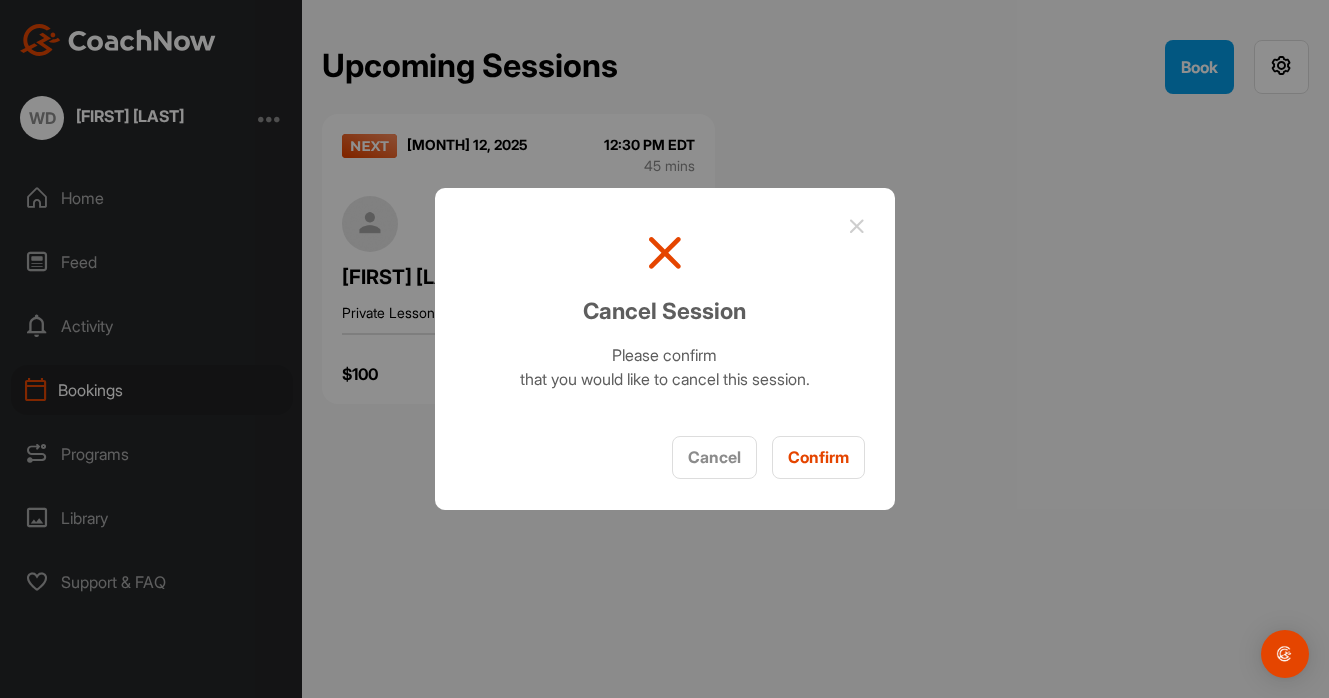 click on "Confirm" at bounding box center (818, 457) 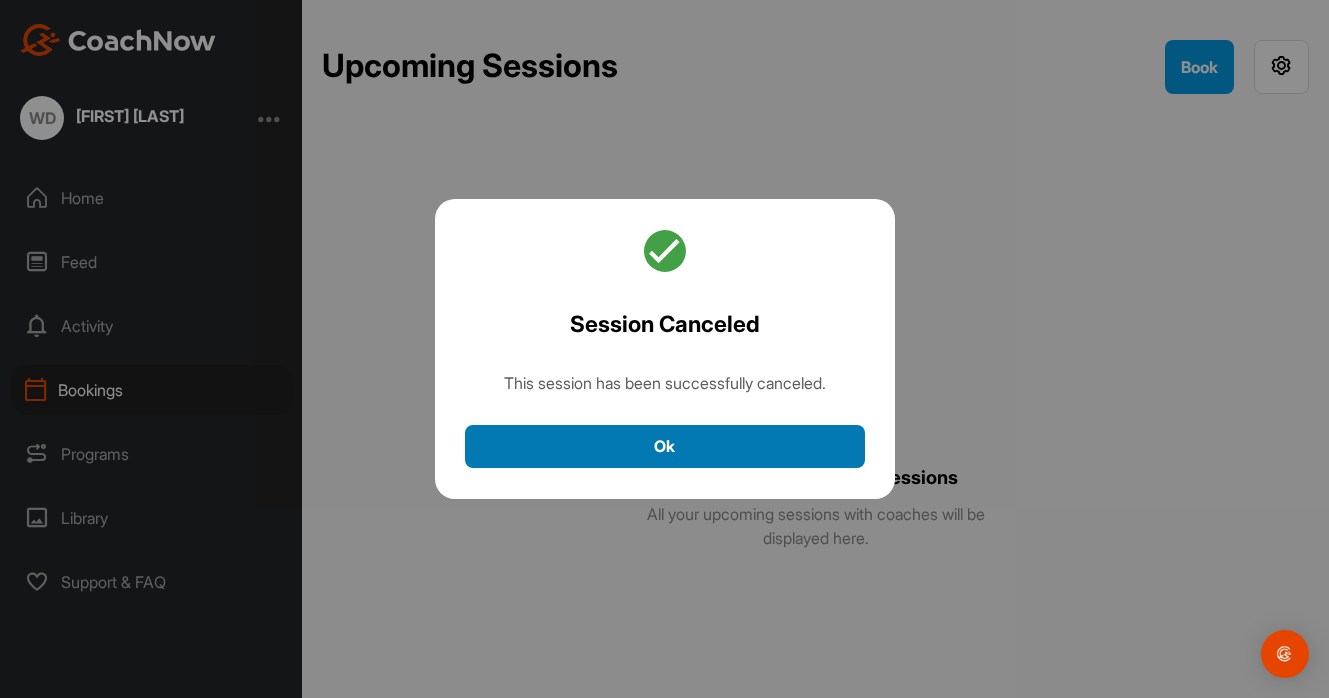 click on "Ok" at bounding box center (665, 446) 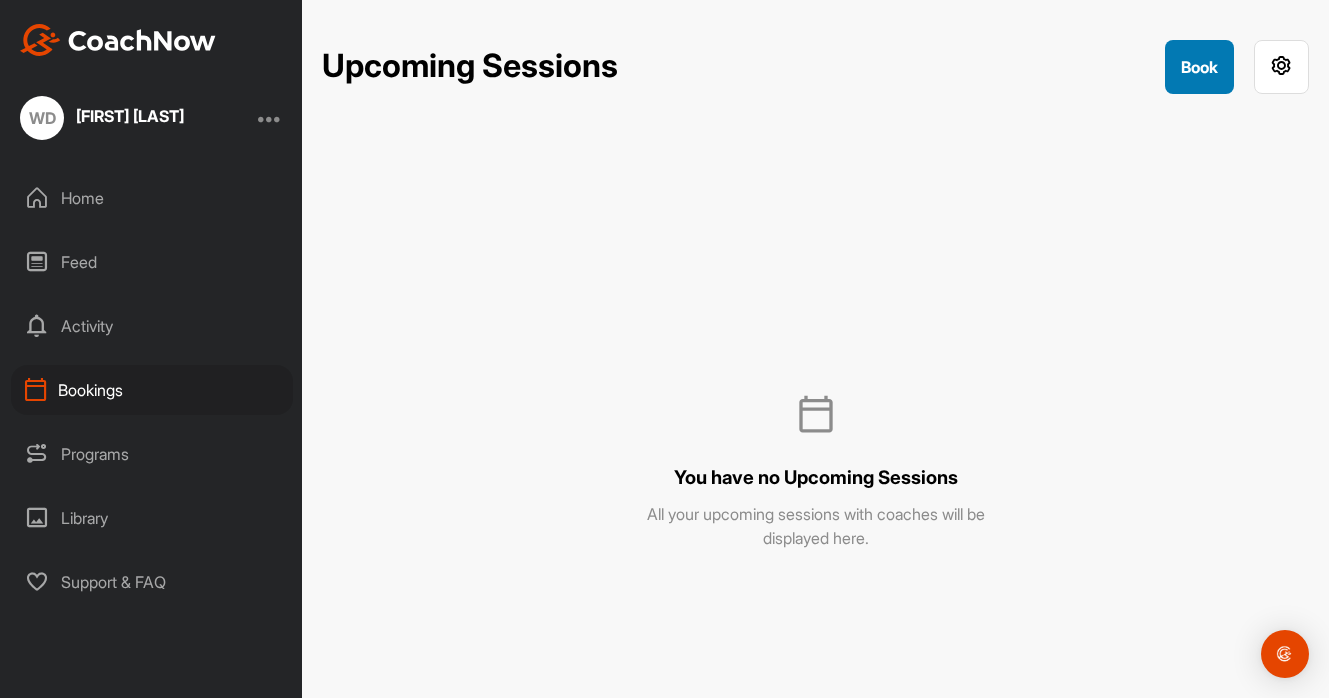 click on "Book" at bounding box center [1199, 67] 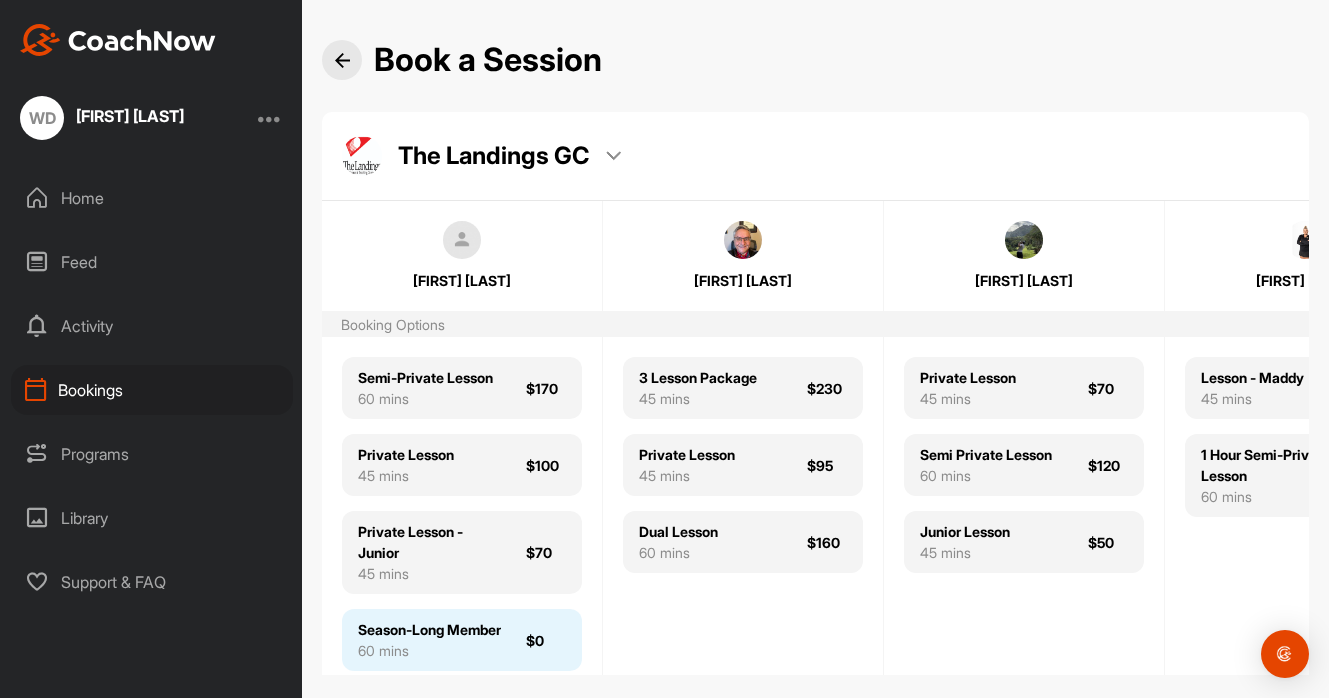 click on "Season-Long Member" at bounding box center [429, 629] 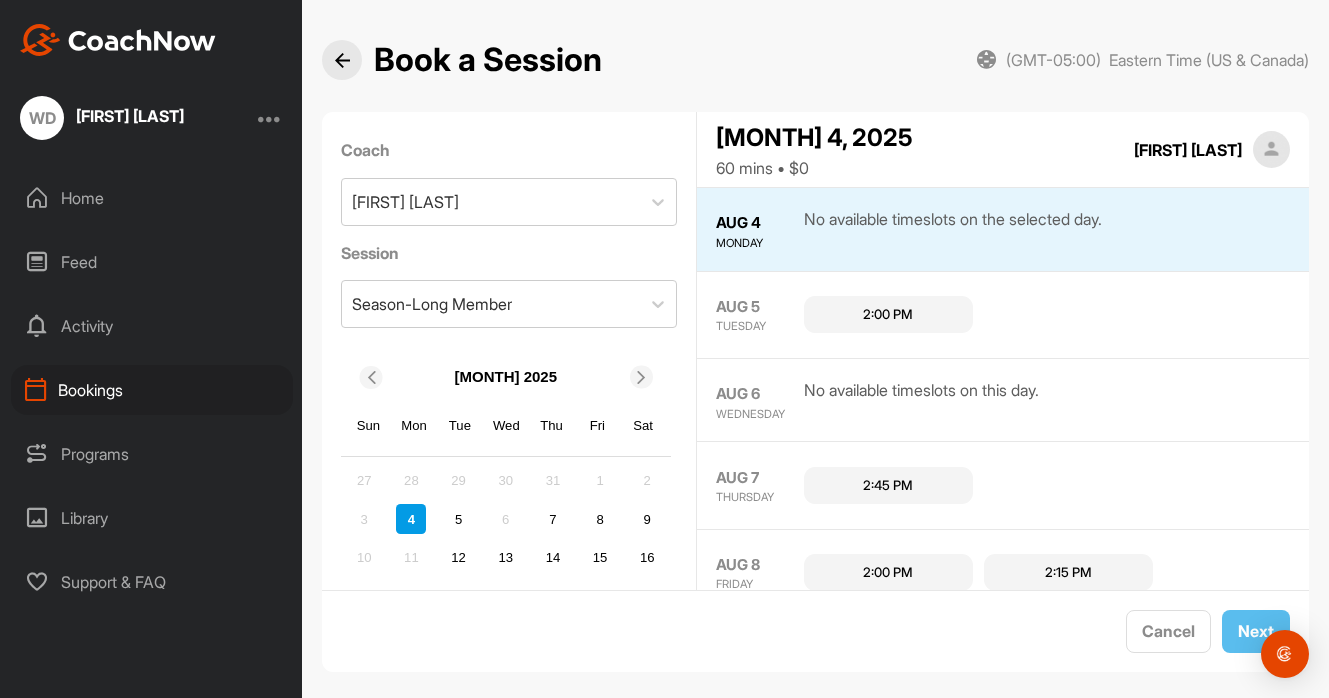 scroll, scrollTop: 20, scrollLeft: 0, axis: vertical 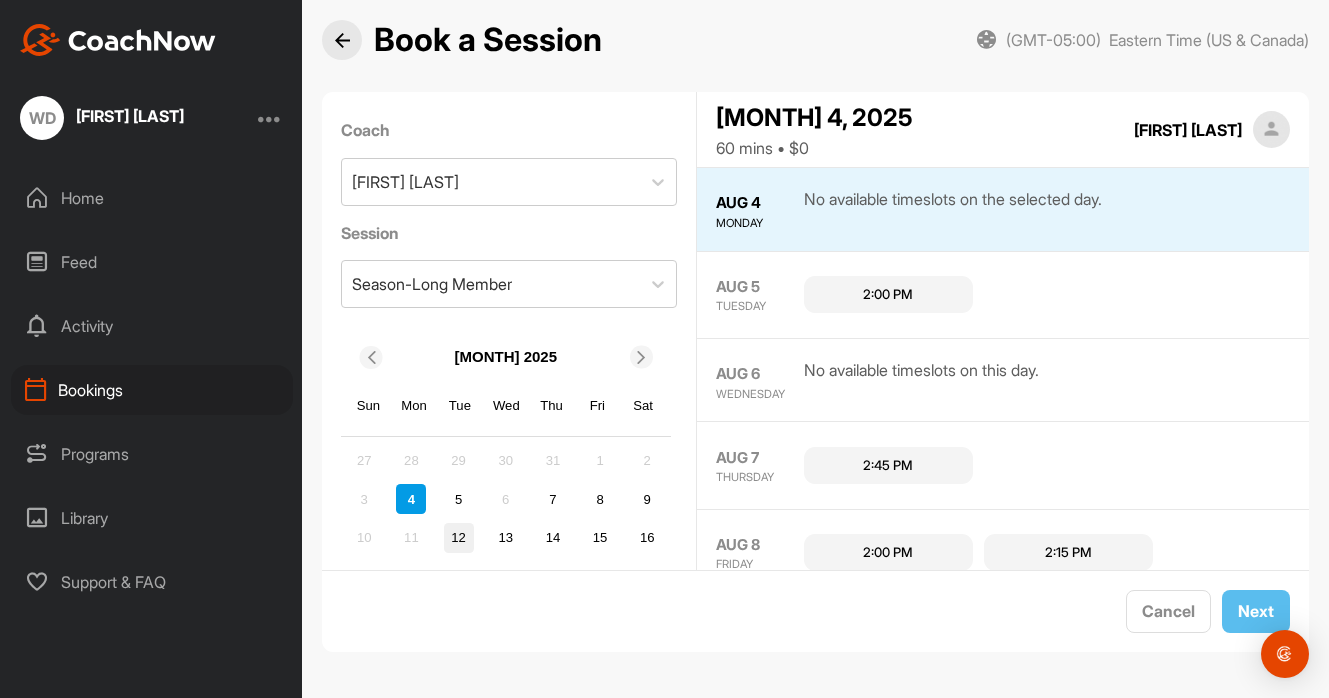 click on "12" at bounding box center [459, 538] 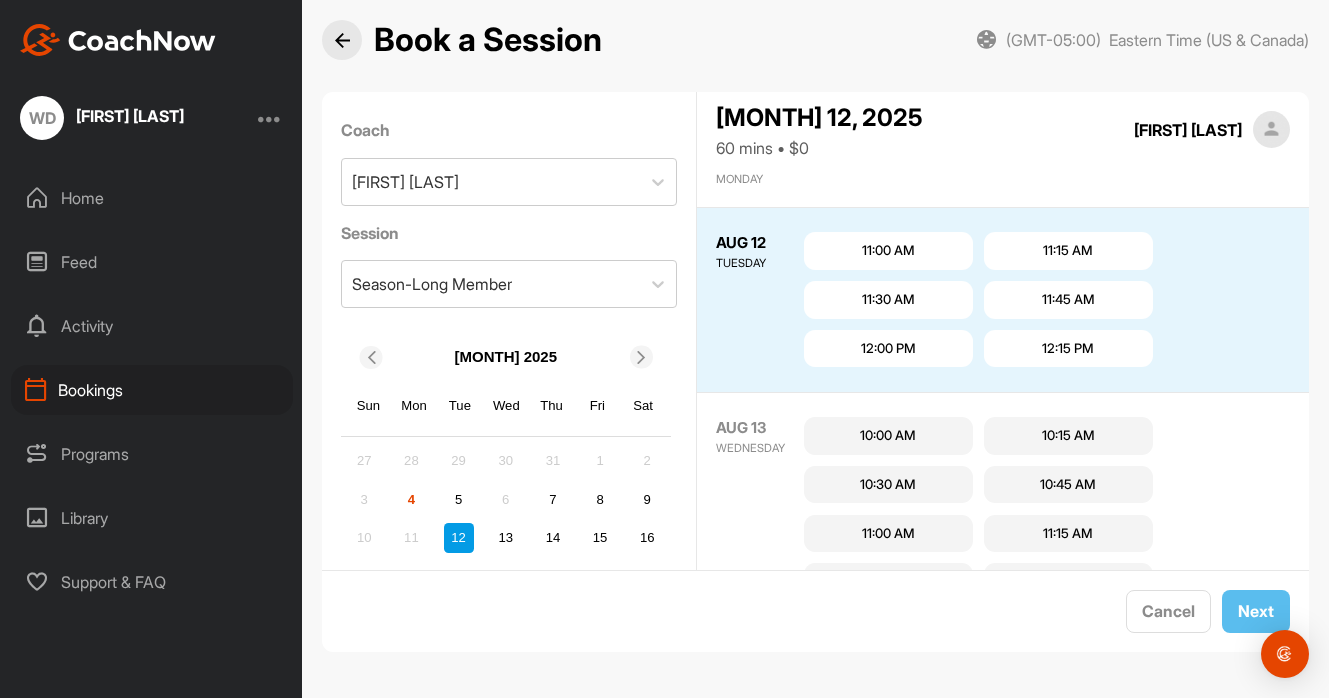 scroll, scrollTop: 1037, scrollLeft: 0, axis: vertical 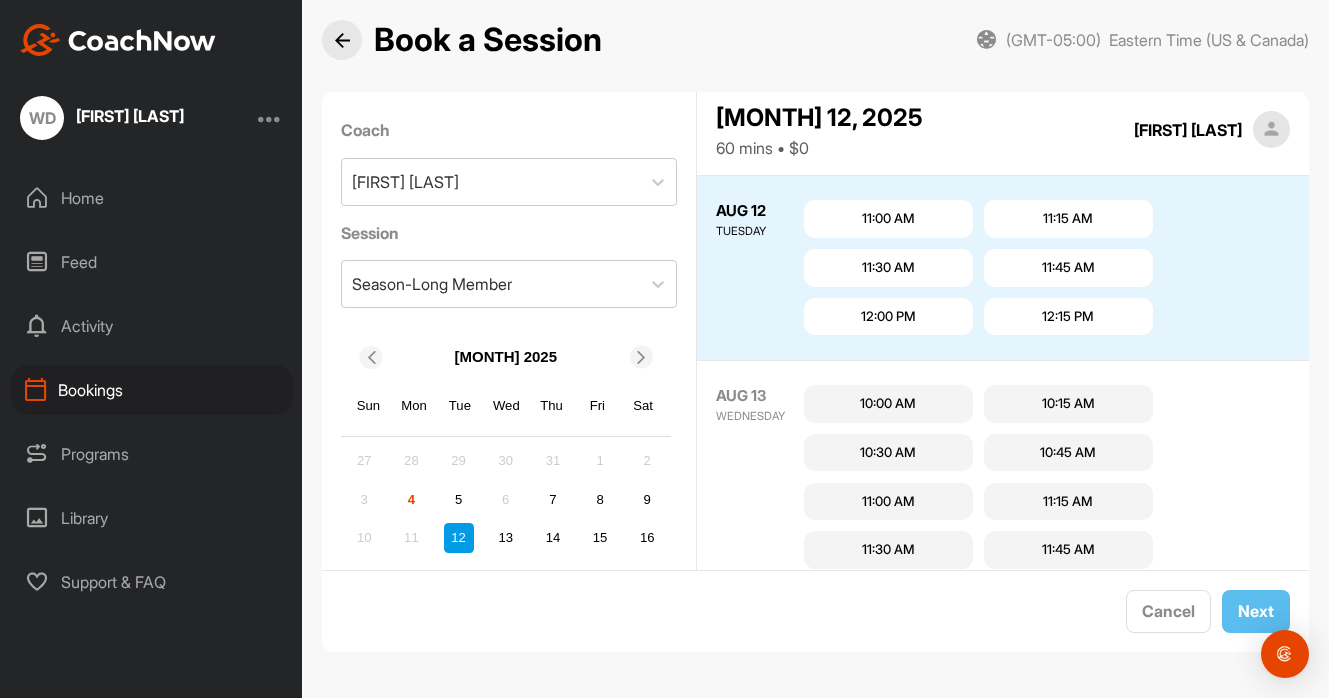 click on "12:15 PM" at bounding box center [1068, 317] 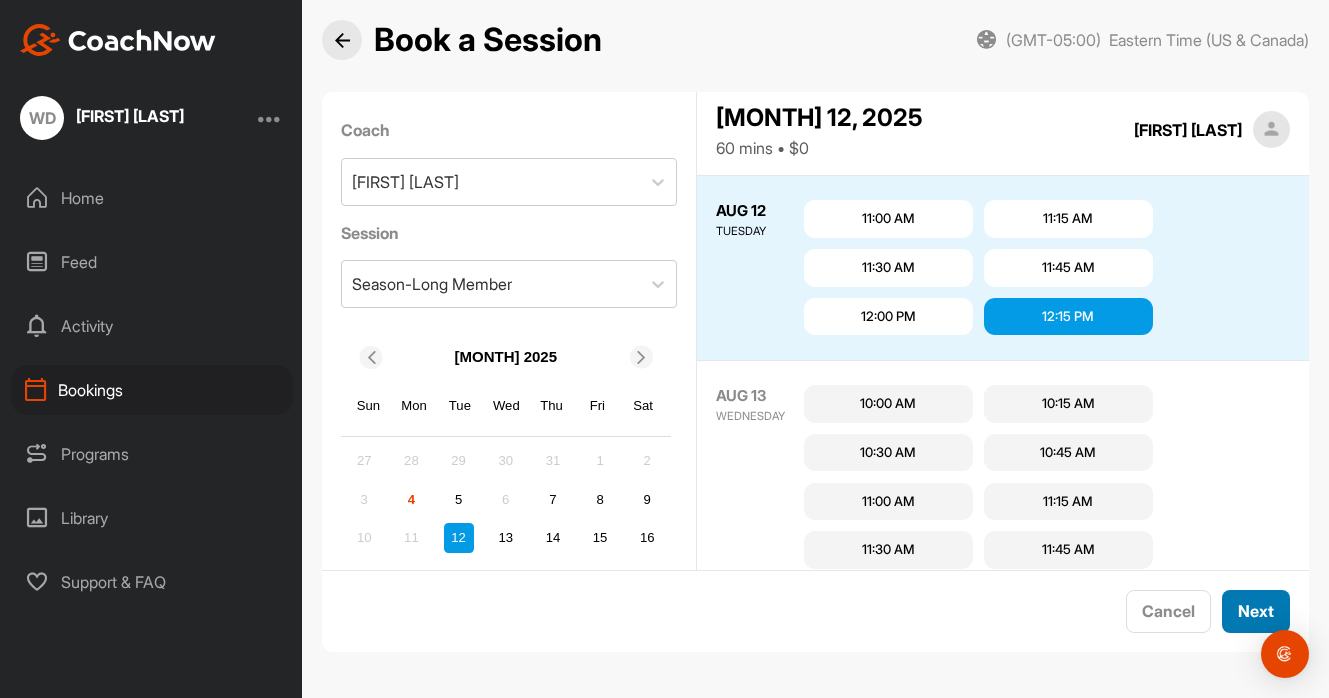 click on "Next" at bounding box center (1256, 611) 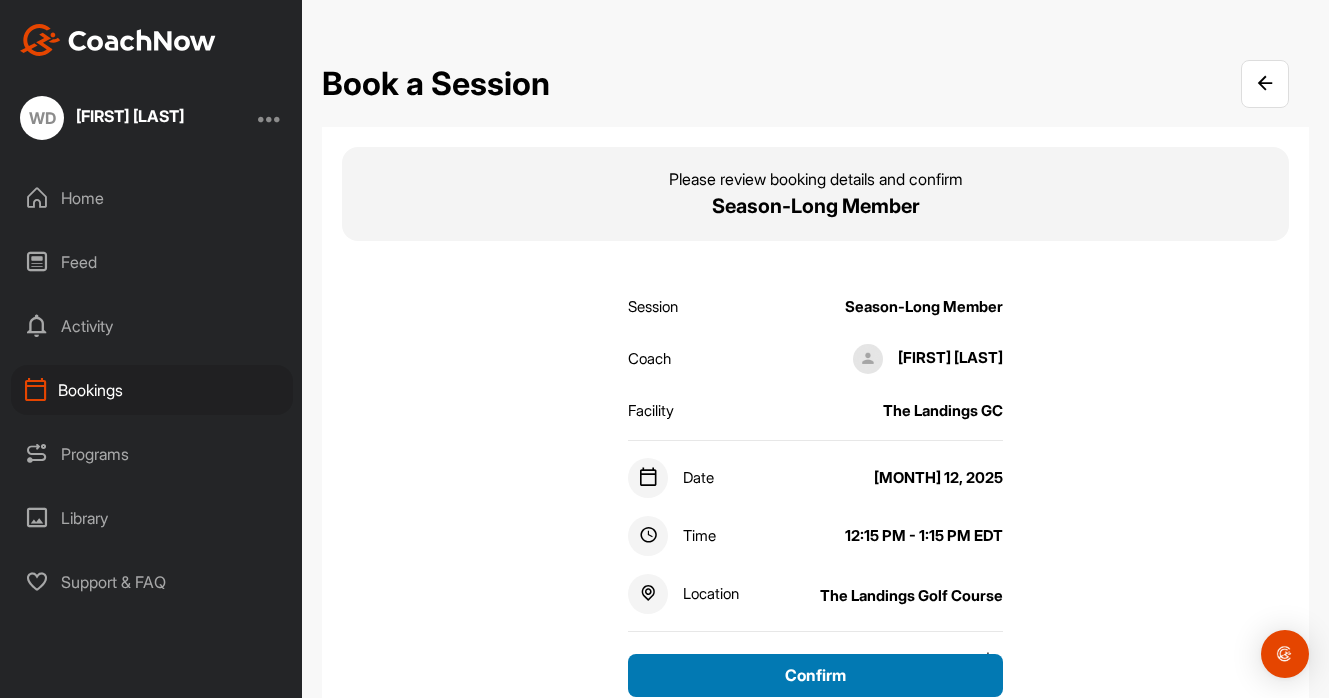 click on "Confirm" at bounding box center [815, 675] 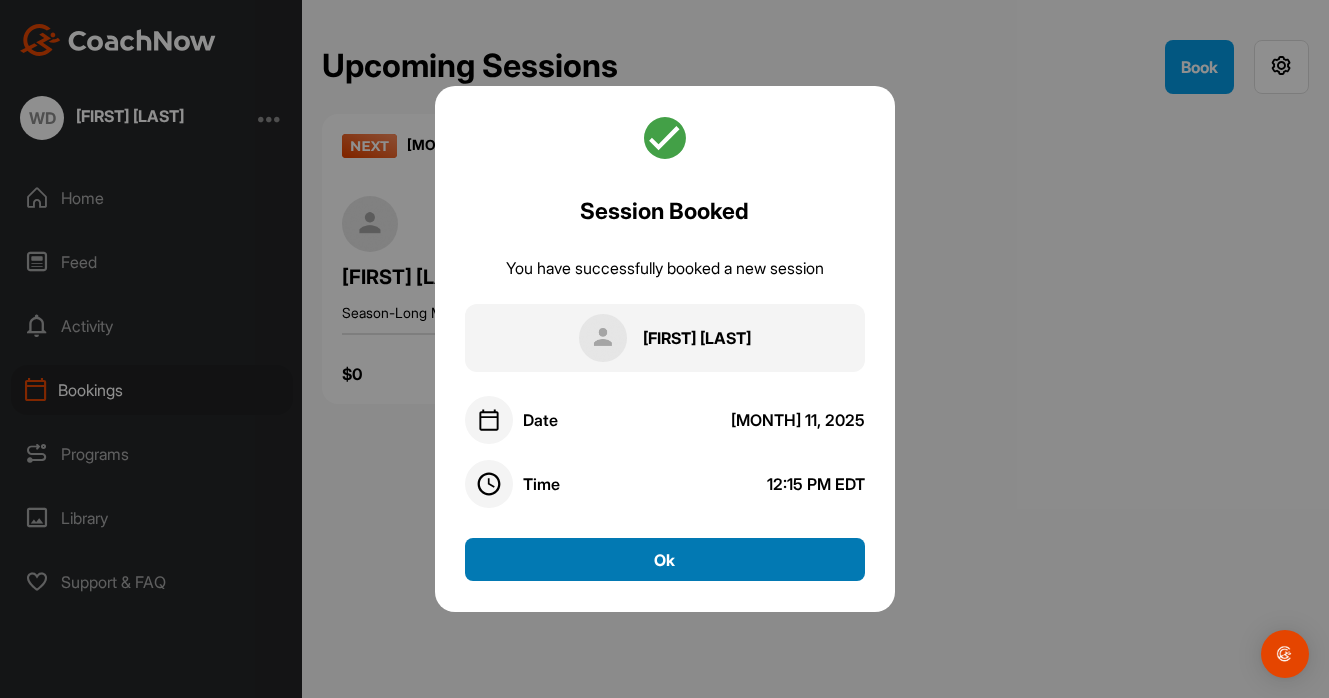 click on "Ok" at bounding box center (665, 559) 